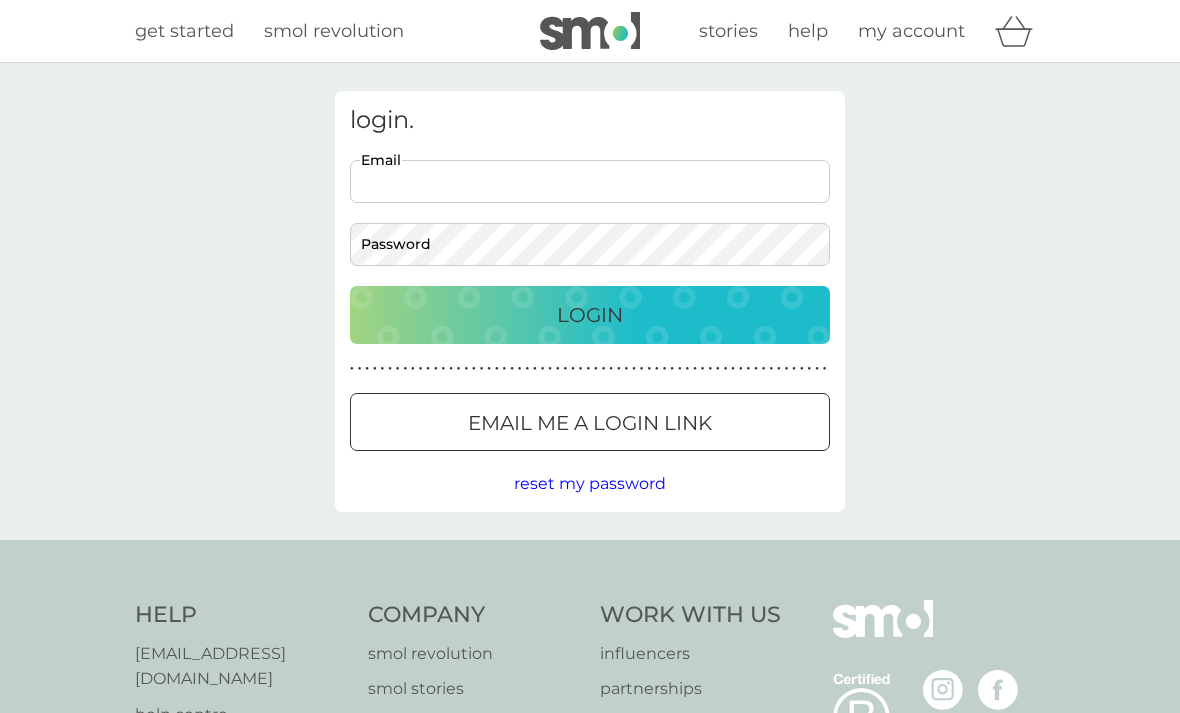 scroll, scrollTop: 0, scrollLeft: 0, axis: both 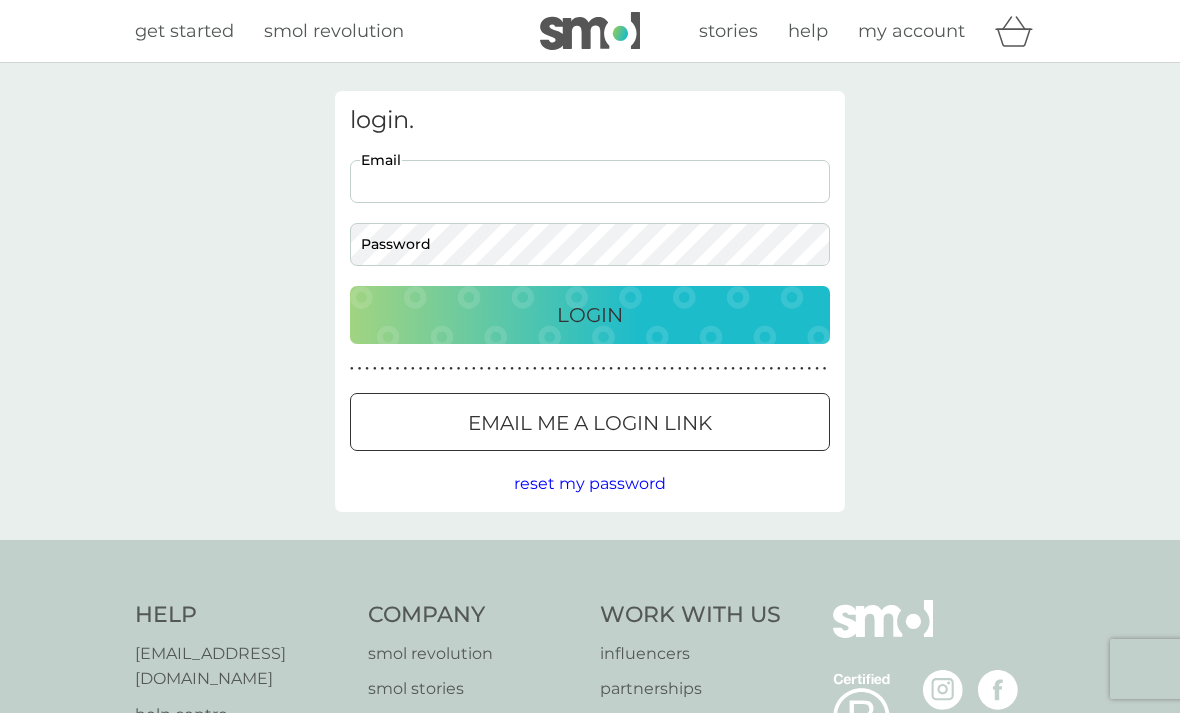 type on "[EMAIL_ADDRESS][DOMAIN_NAME]" 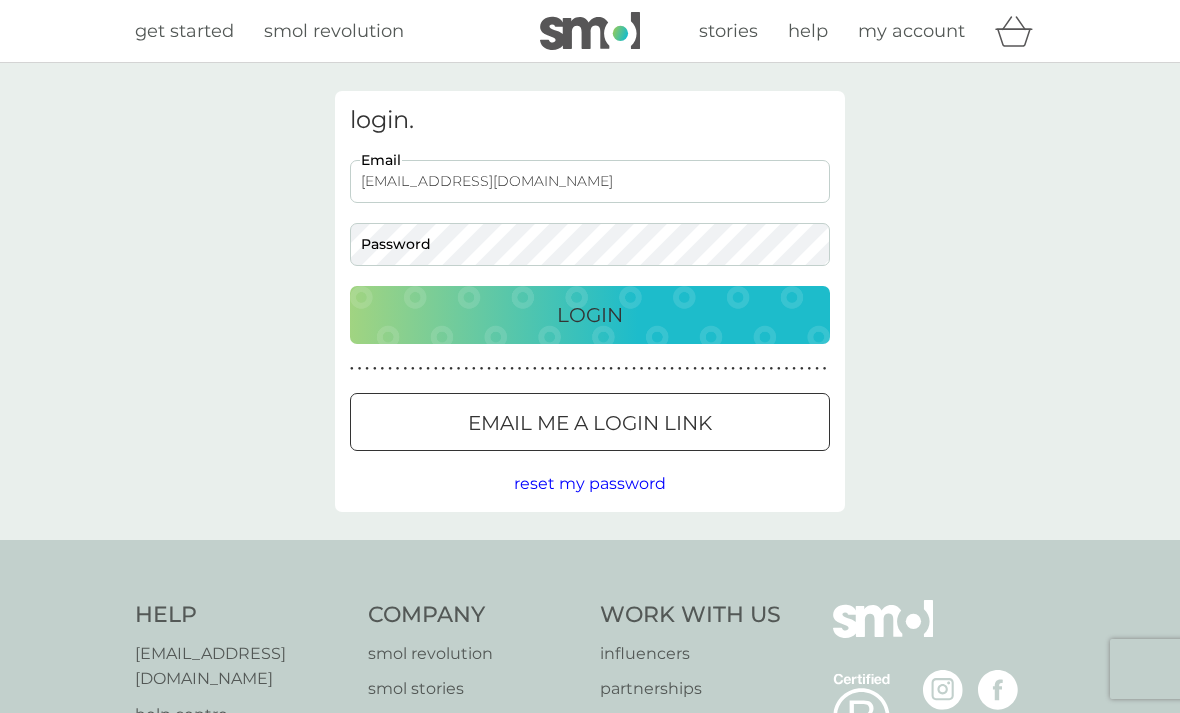 click on "Login" at bounding box center (590, 315) 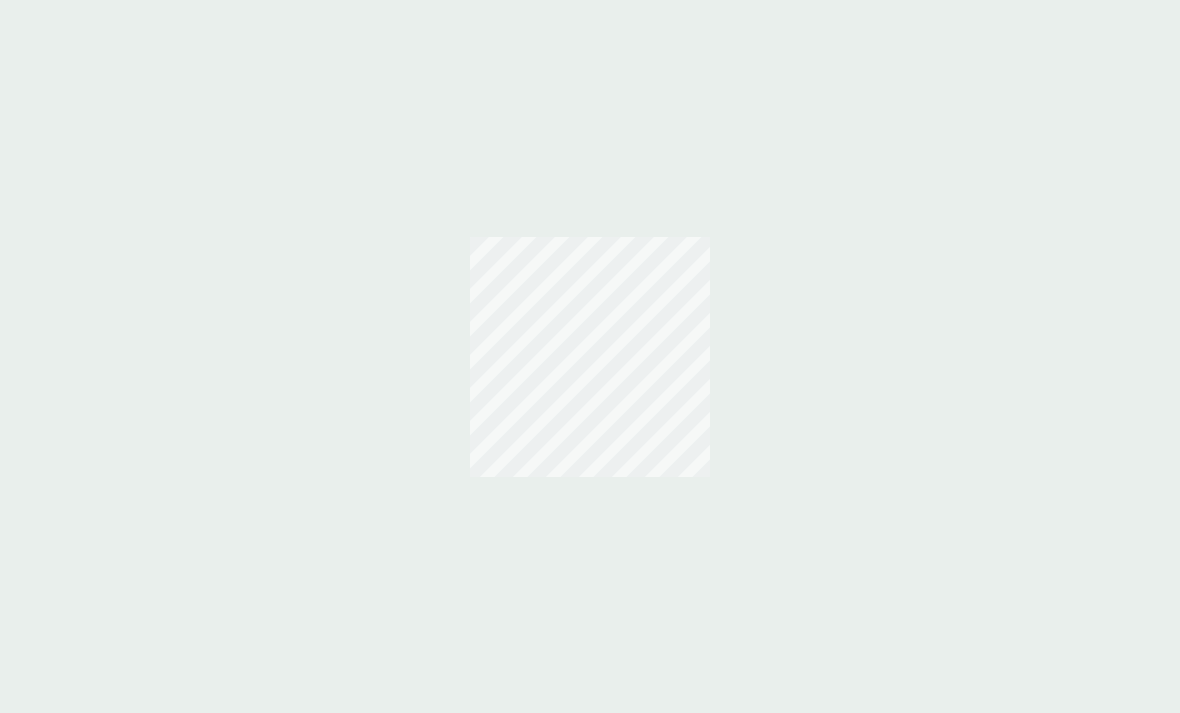 scroll, scrollTop: 0, scrollLeft: 0, axis: both 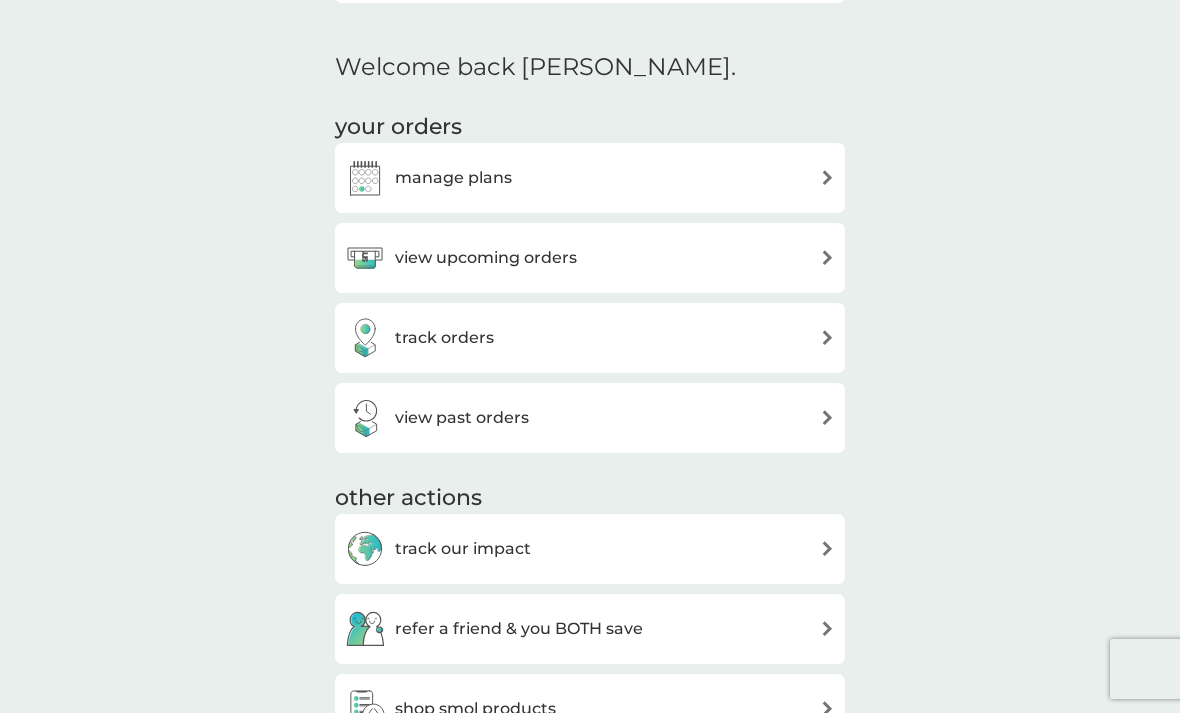 click at bounding box center [827, 177] 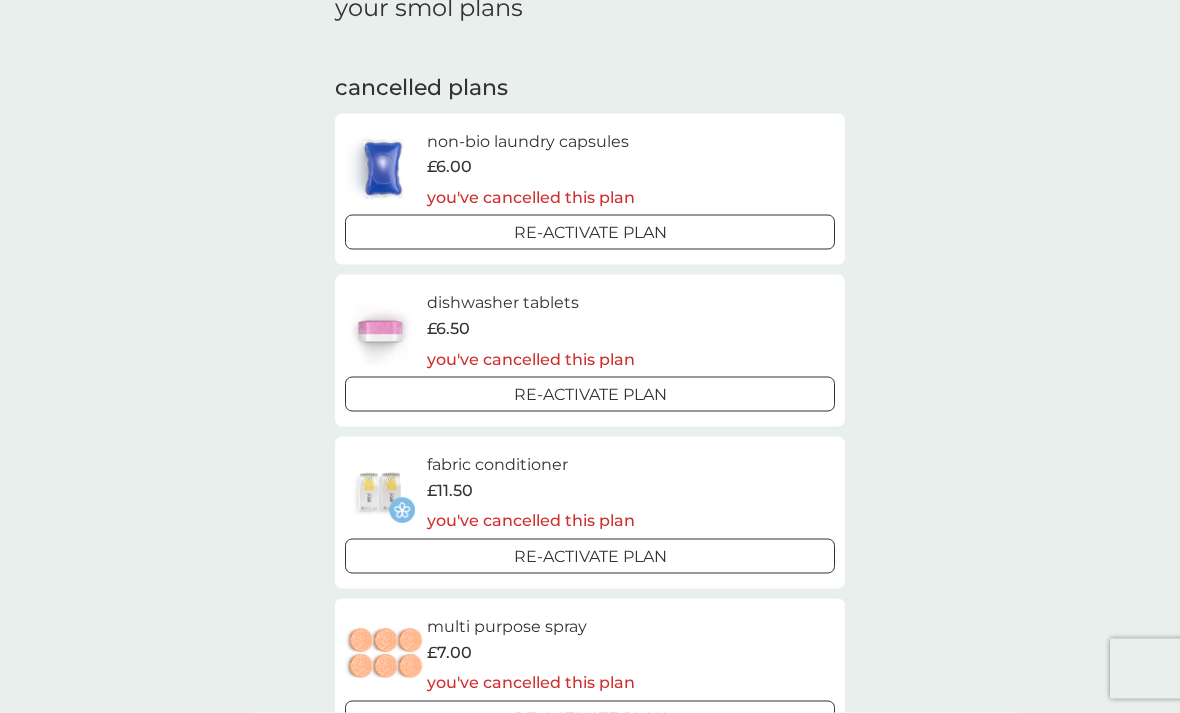scroll, scrollTop: 0, scrollLeft: 0, axis: both 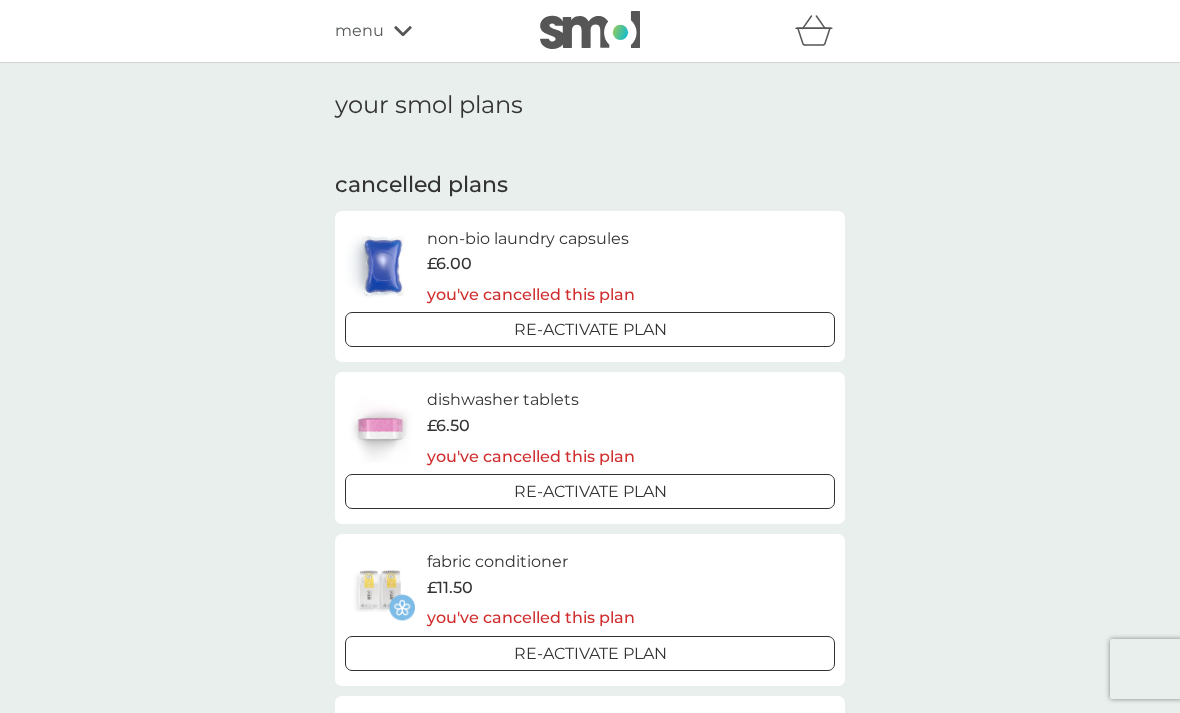 click on "menu" at bounding box center (420, 31) 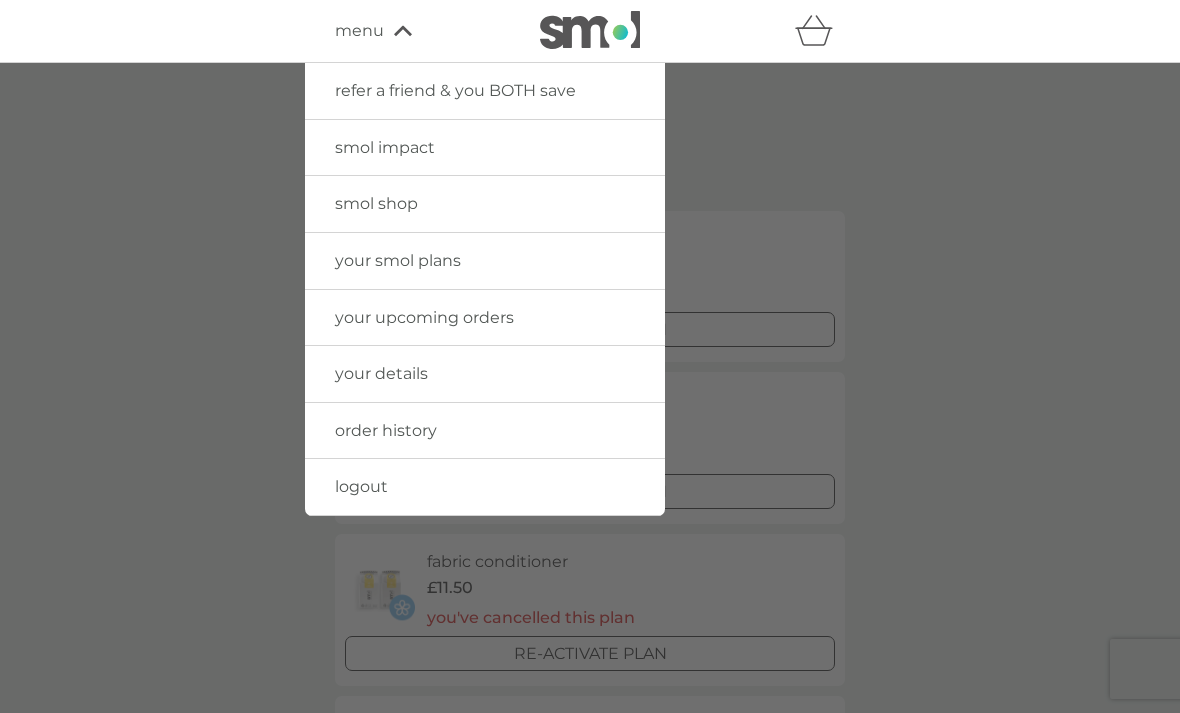 click on "your details" at bounding box center (381, 373) 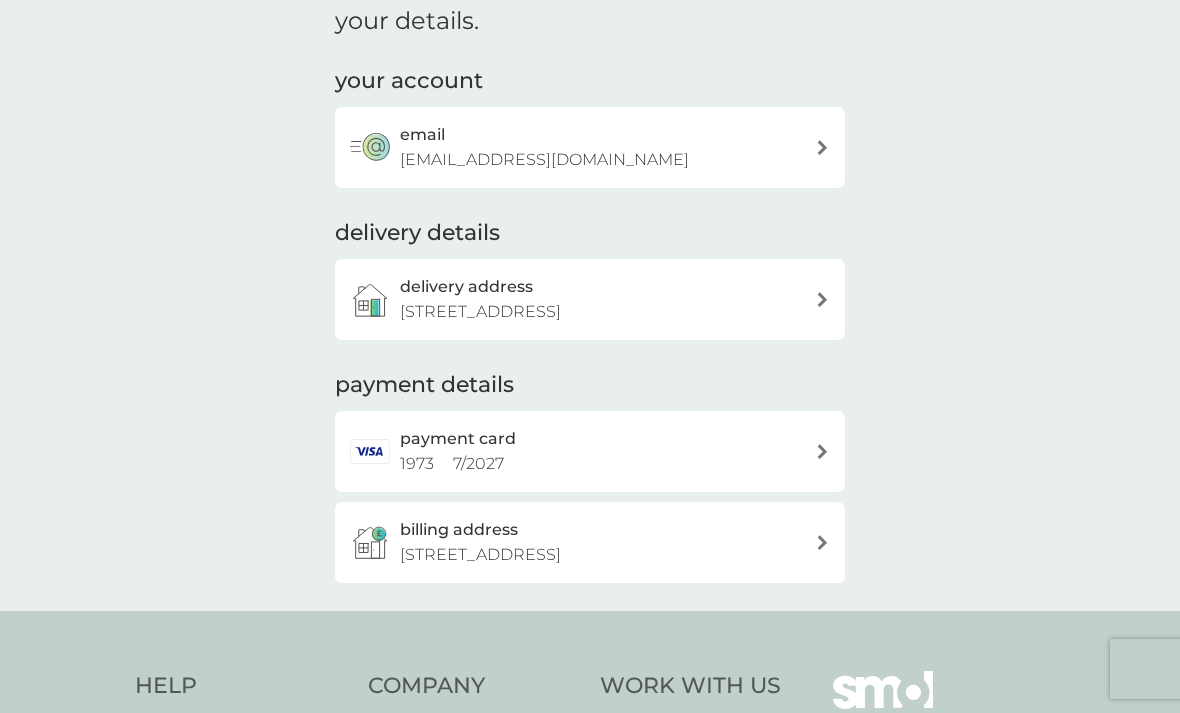 scroll, scrollTop: 85, scrollLeft: 0, axis: vertical 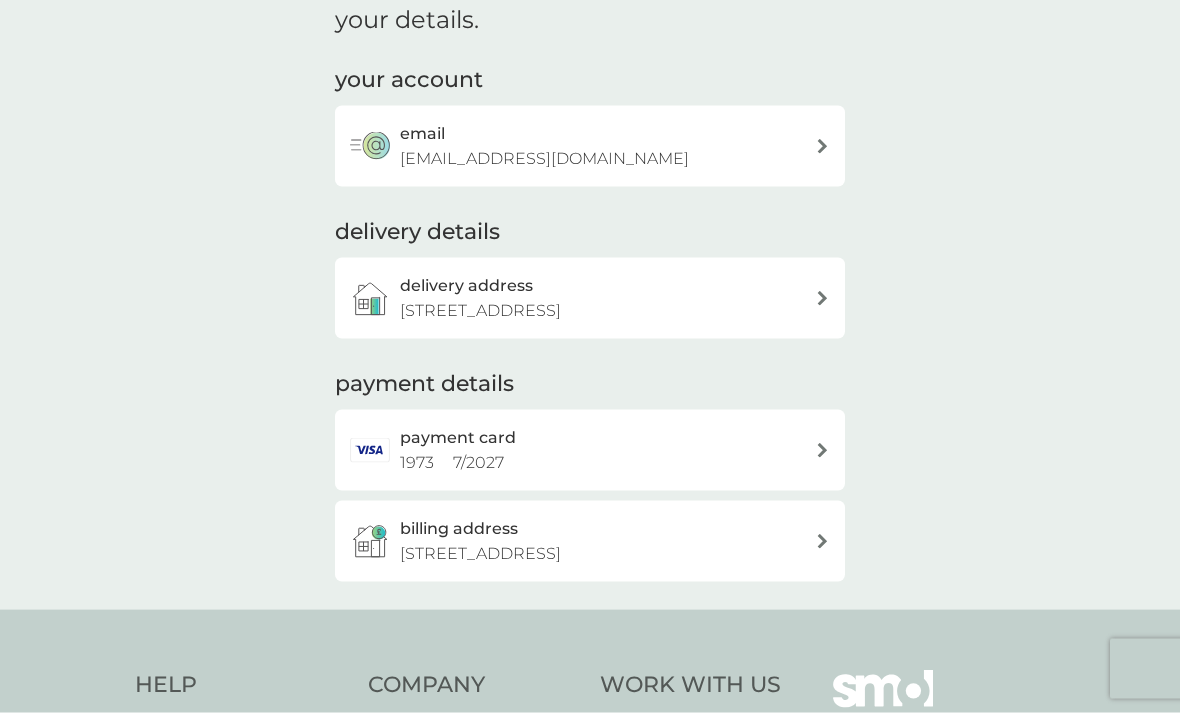 click on "your details. your account email angelah717@gmail.com delivery details delivery address Hillwood Farm,, Town Green Road, Watton, IP25 6RD payment details payment card 1973   7 / 2027 billing address Hillwood Farm,, Town Green Road, Watton, IP25 6RD" at bounding box center [590, 294] 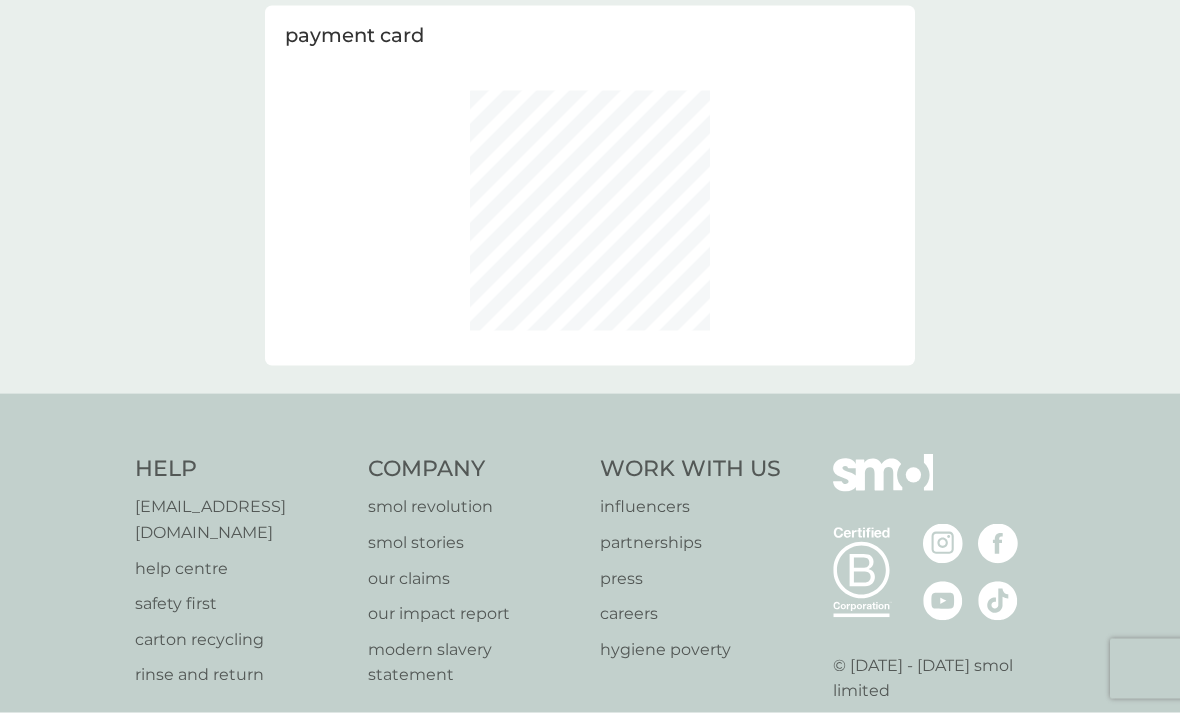 scroll, scrollTop: 0, scrollLeft: 0, axis: both 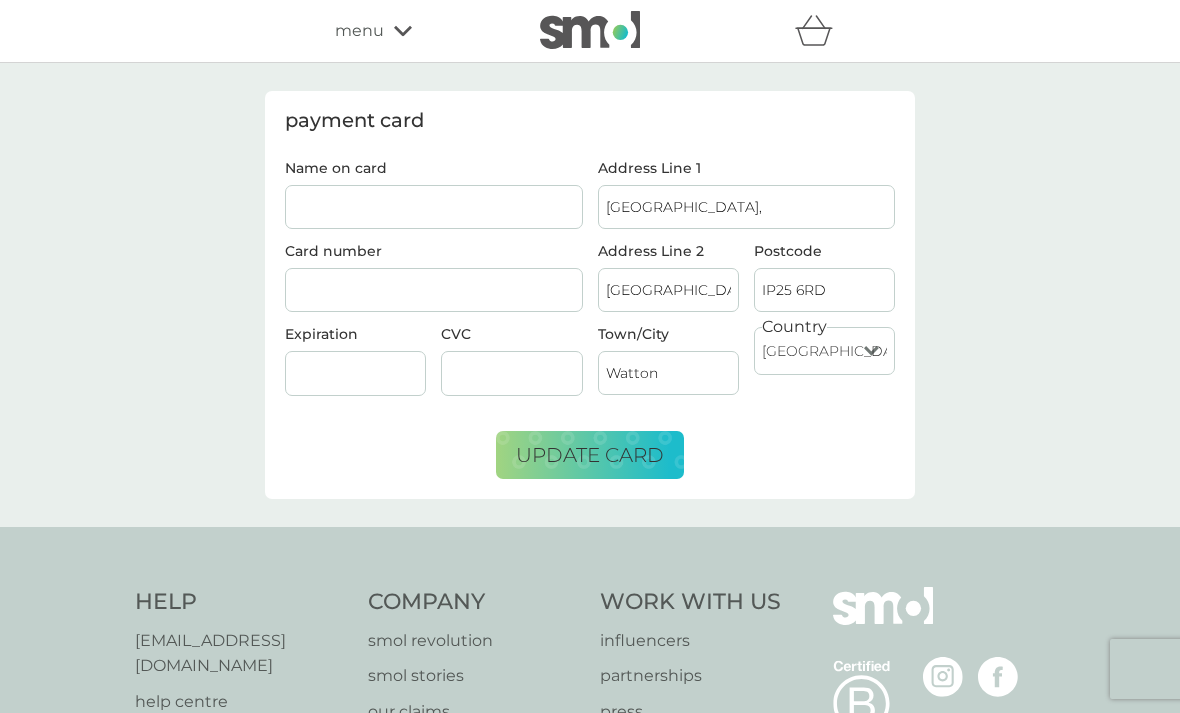 click on "menu" at bounding box center (420, 31) 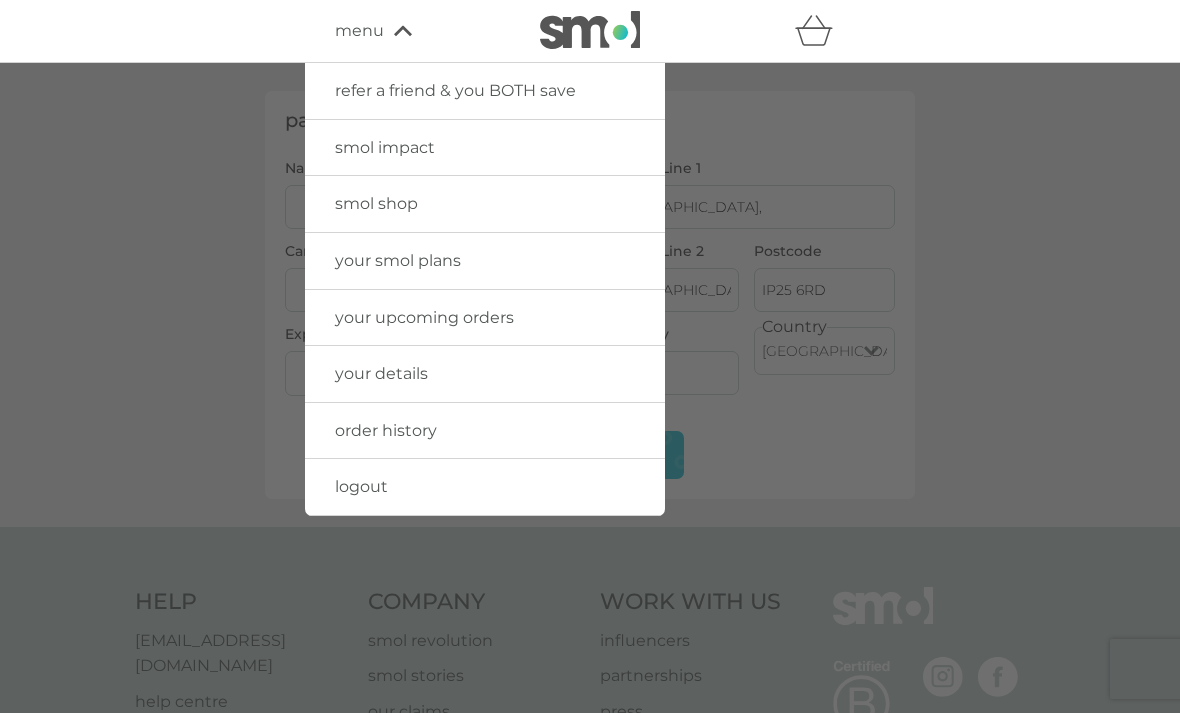 click on "your details" at bounding box center [485, 374] 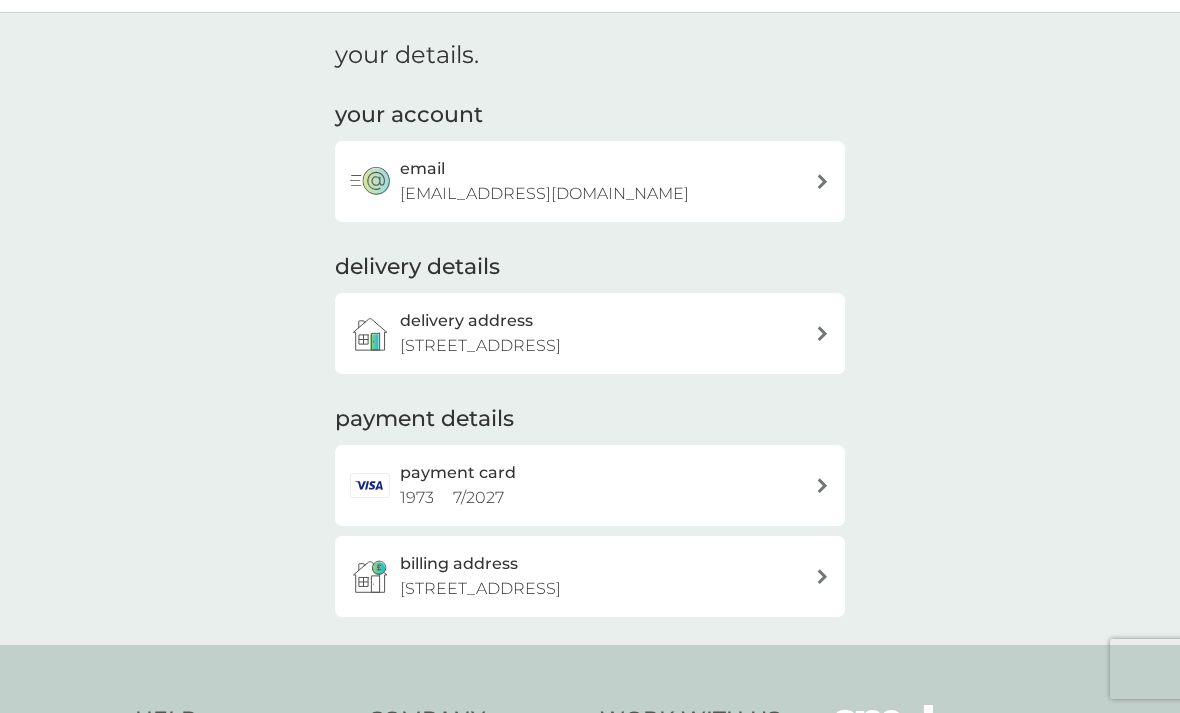 scroll, scrollTop: 51, scrollLeft: 0, axis: vertical 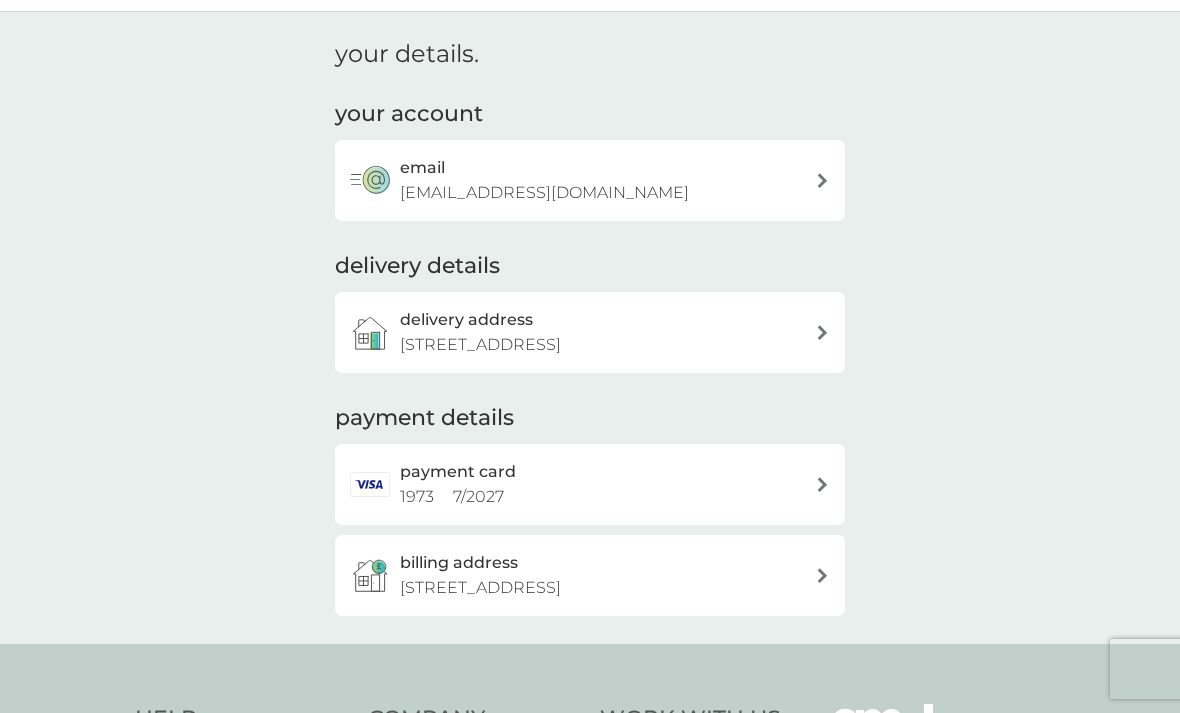 click at bounding box center (822, 484) 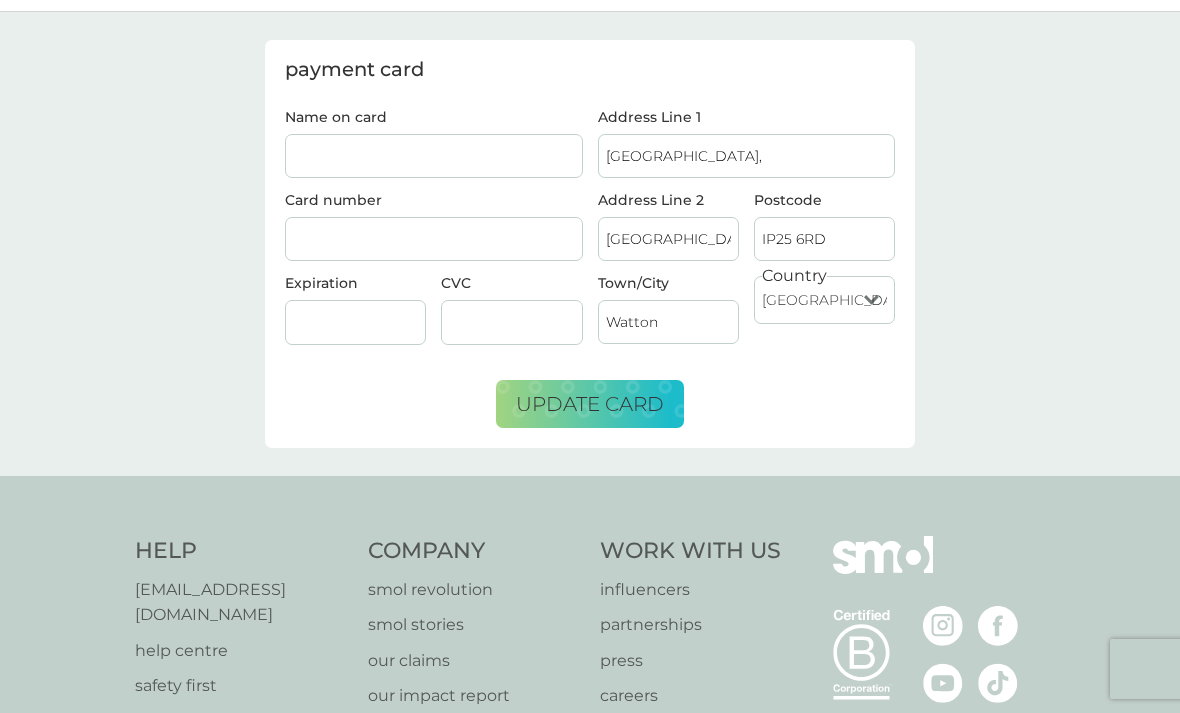 scroll, scrollTop: 0, scrollLeft: 0, axis: both 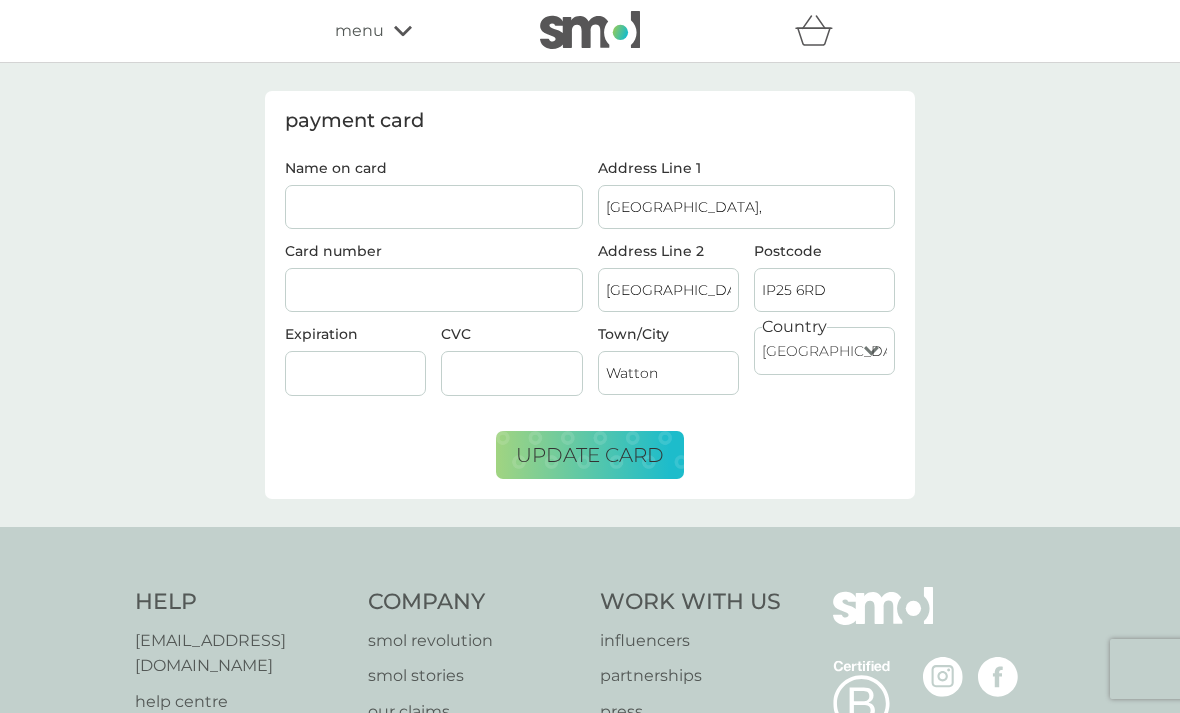 click on "menu" at bounding box center [420, 31] 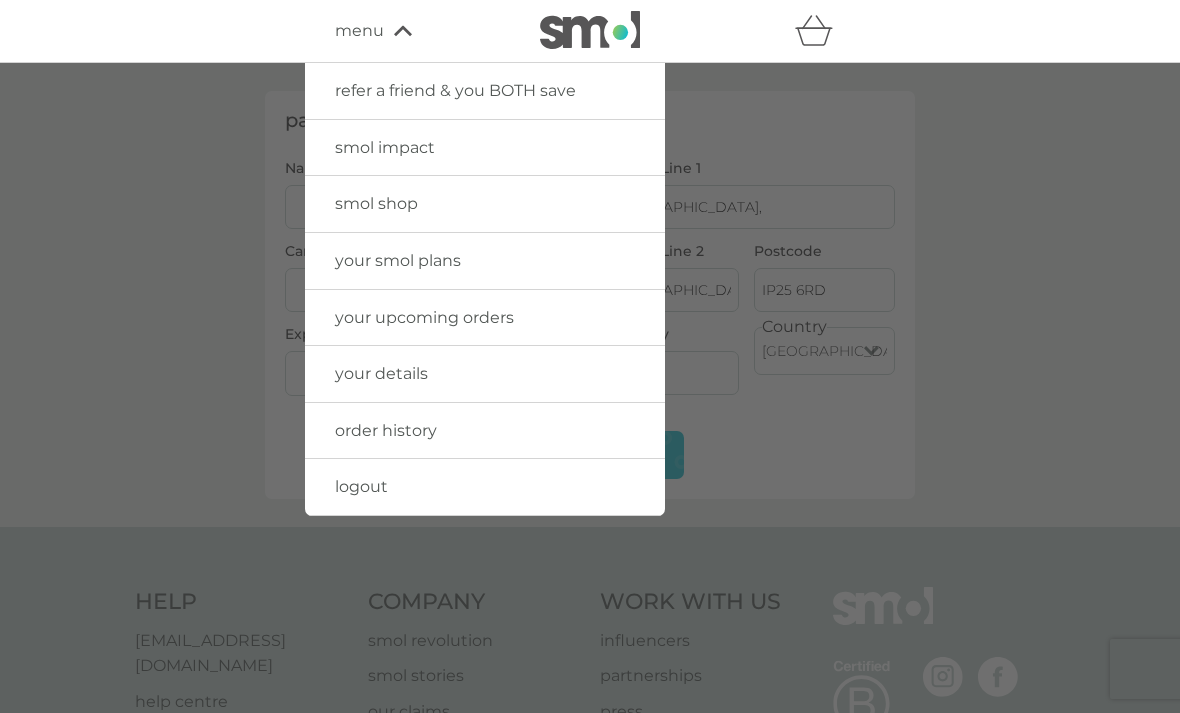 click on "your smol plans" at bounding box center [398, 260] 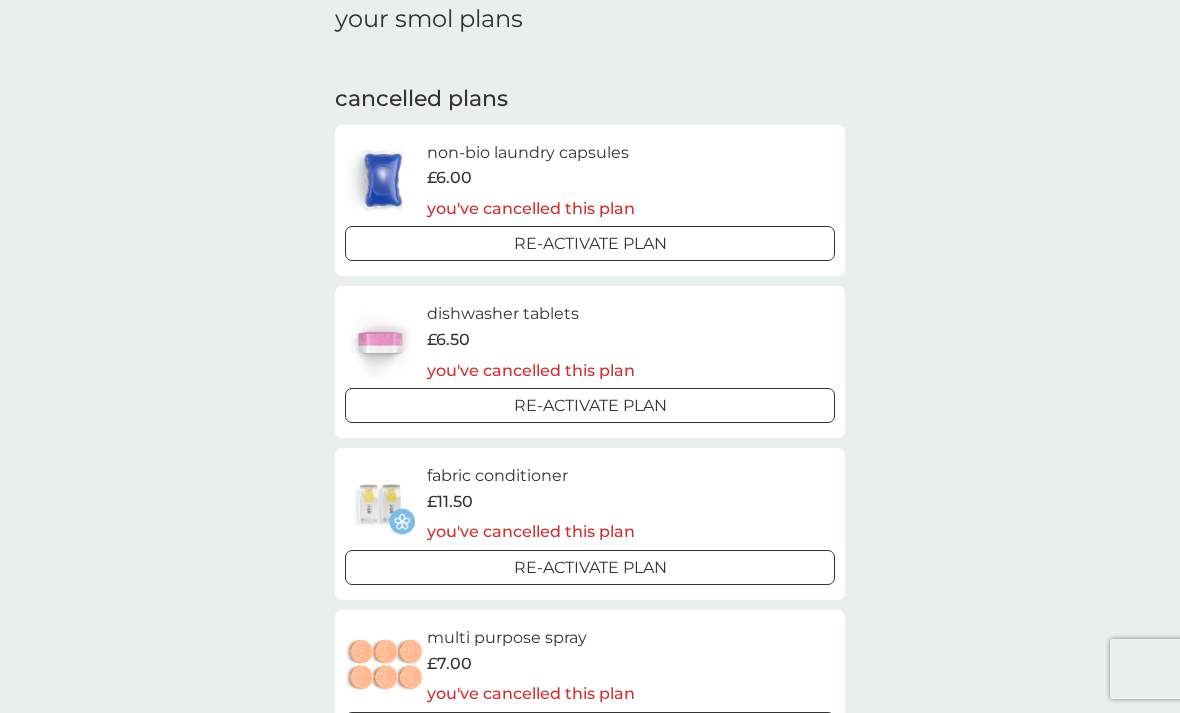 scroll, scrollTop: 0, scrollLeft: 0, axis: both 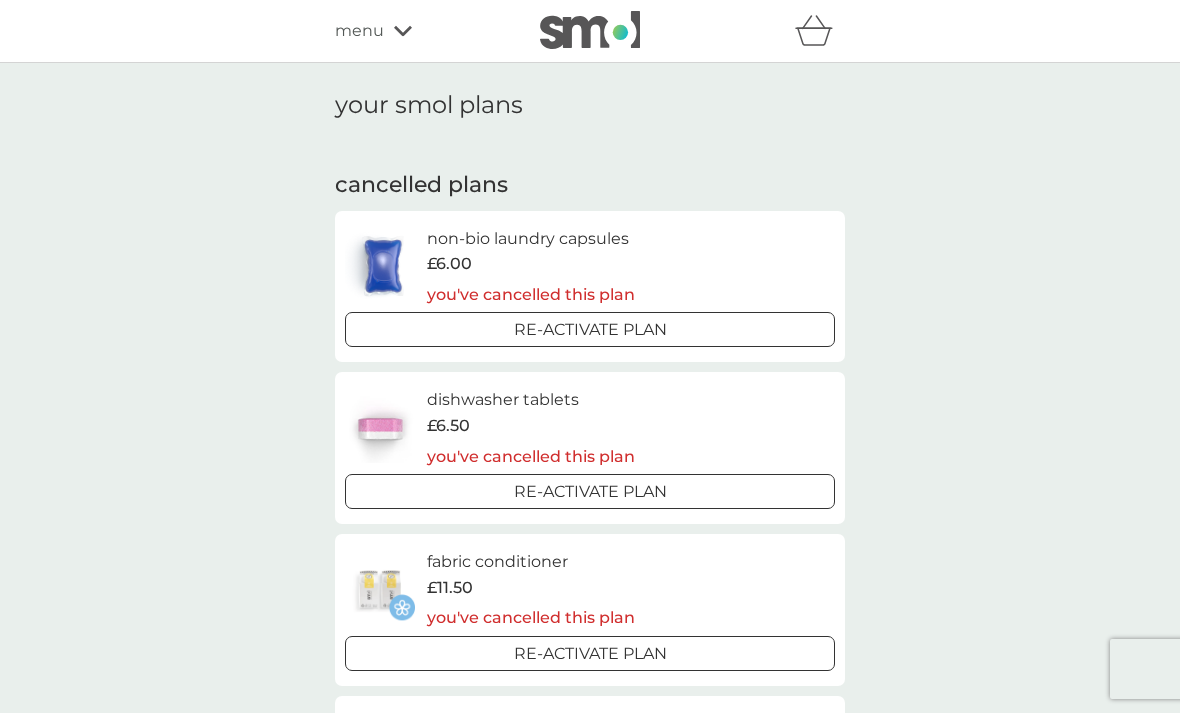 click on "menu" at bounding box center [420, 31] 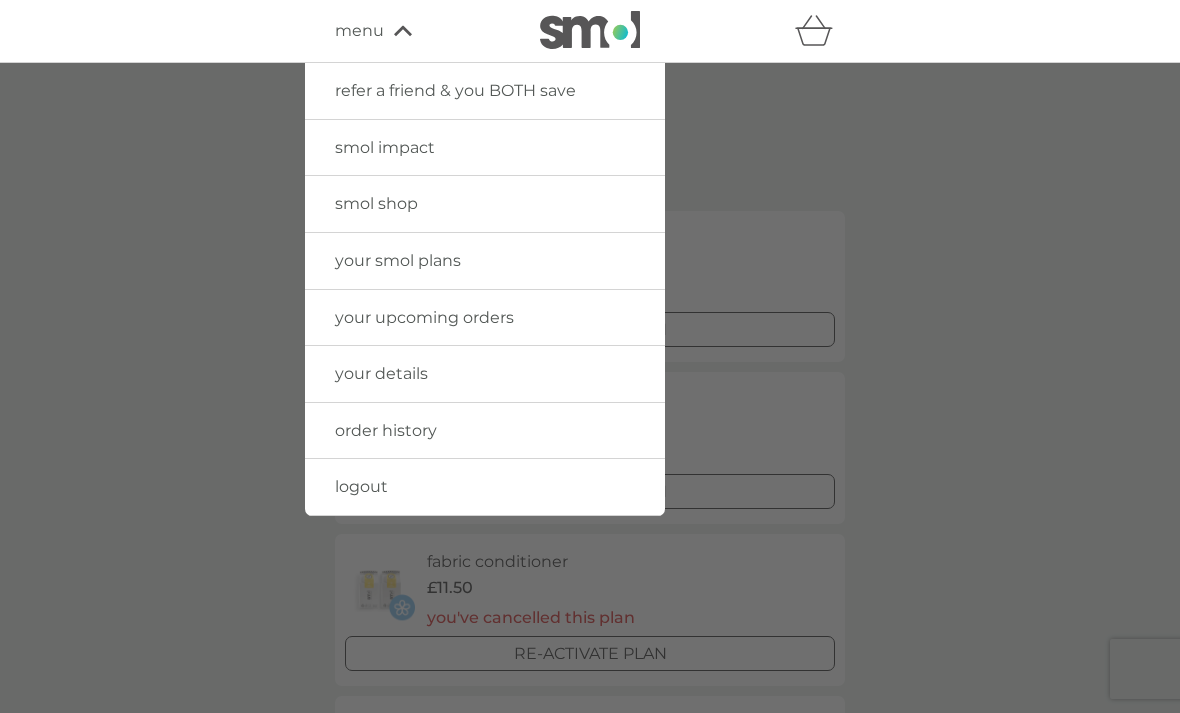 click on "your smol plans" at bounding box center [398, 260] 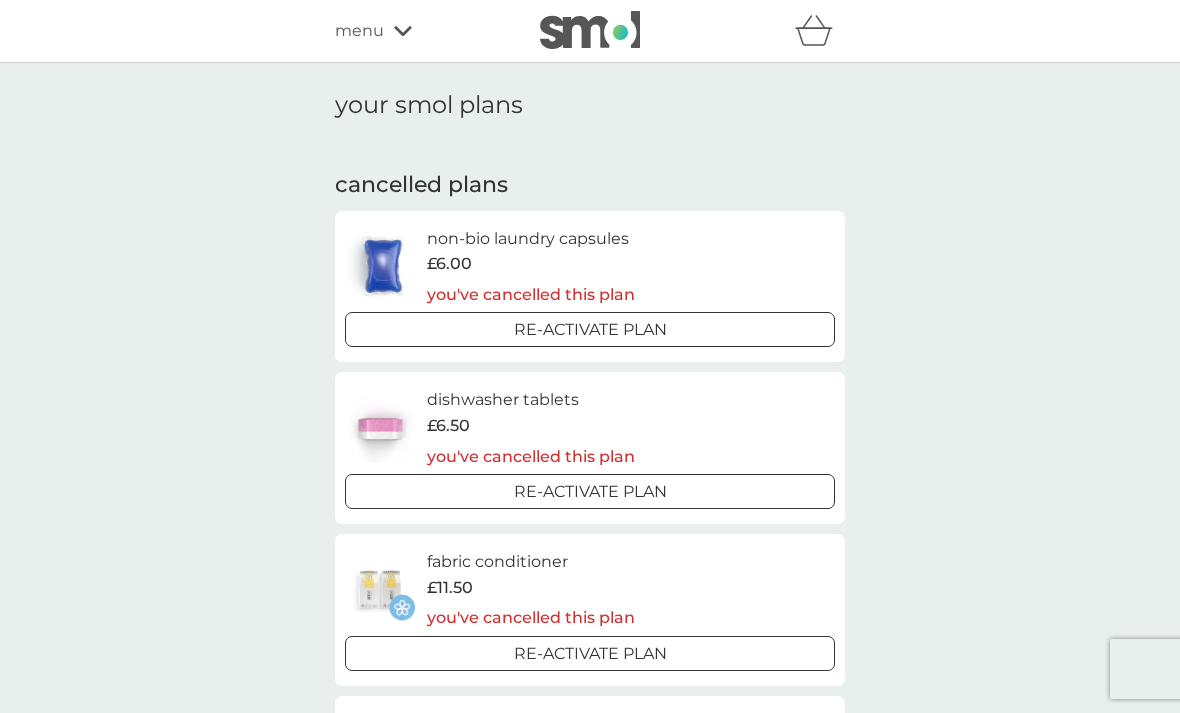 click 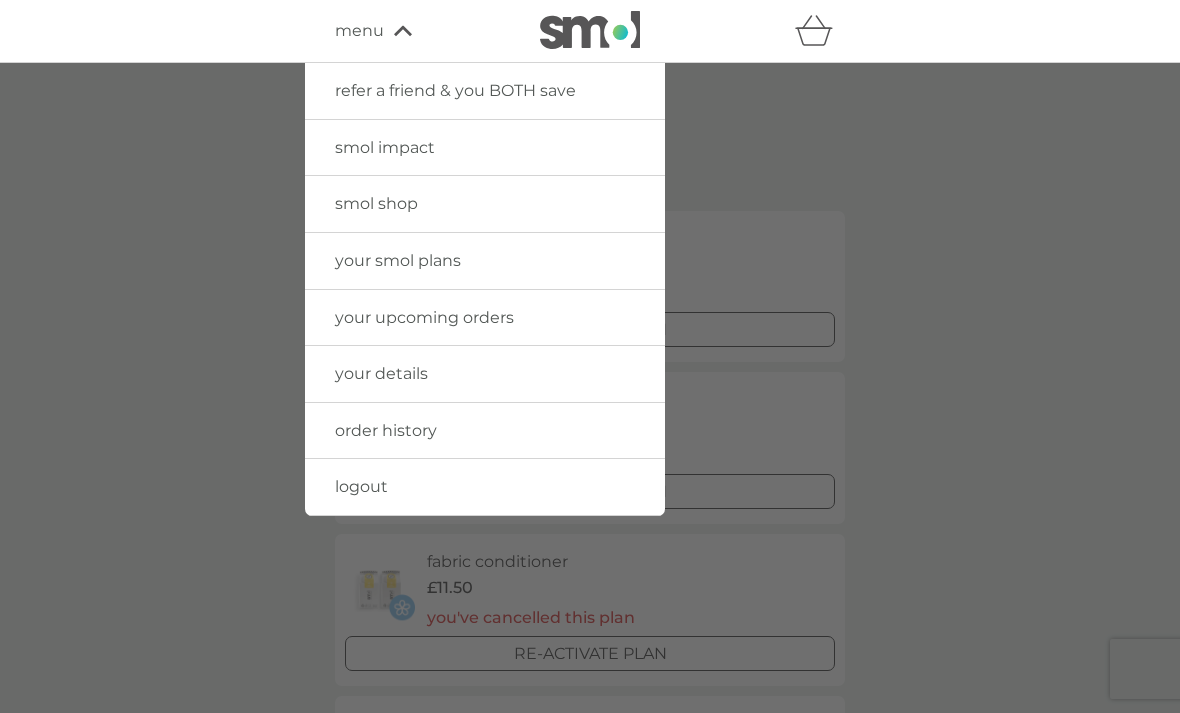 click on "refer a friend & you BOTH save" at bounding box center (455, 90) 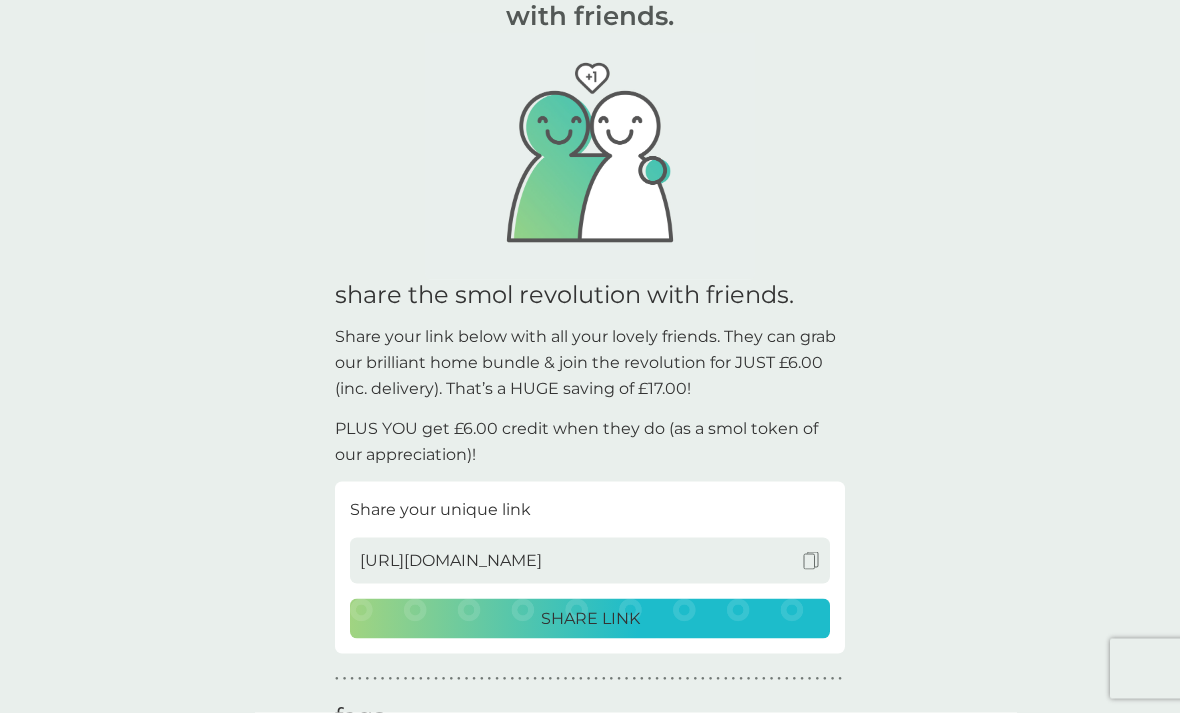 scroll, scrollTop: 0, scrollLeft: 0, axis: both 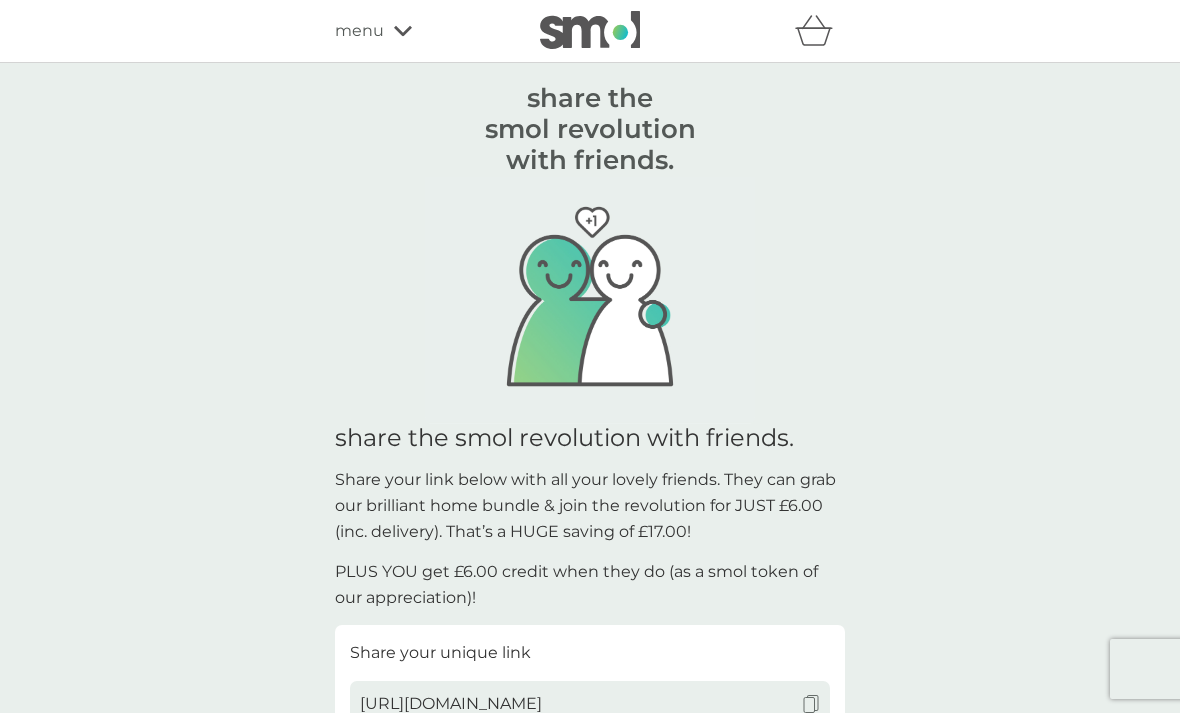 click 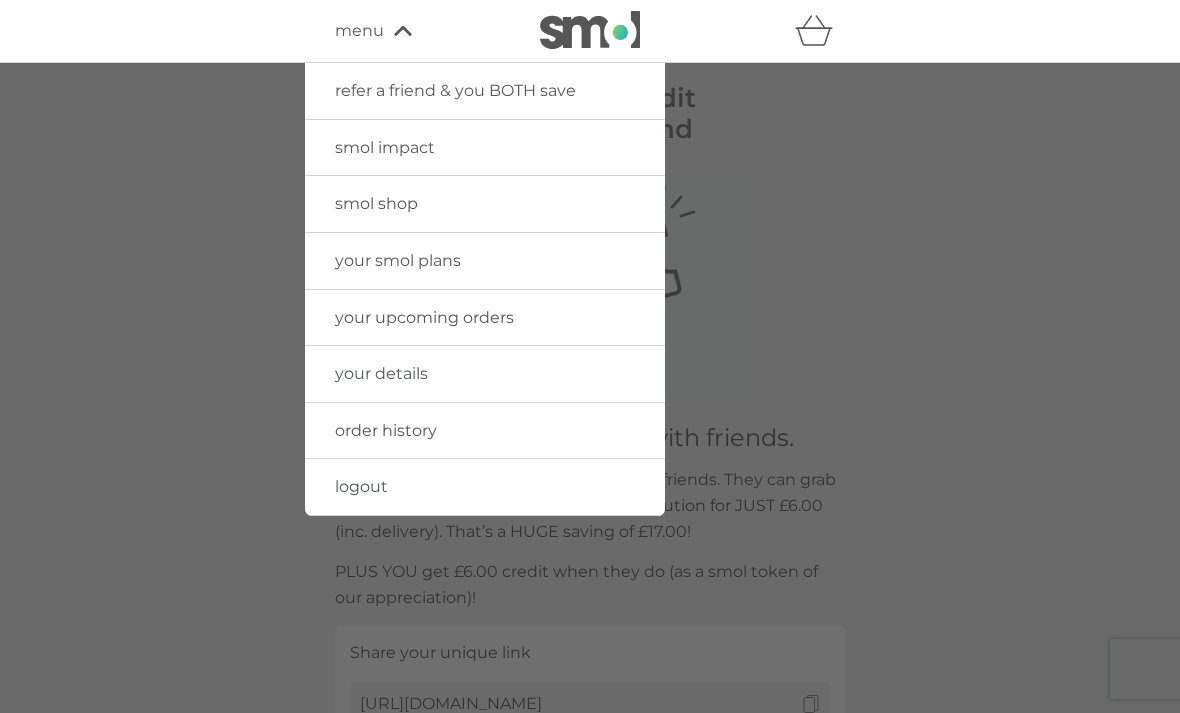 click on "order history" at bounding box center (485, 431) 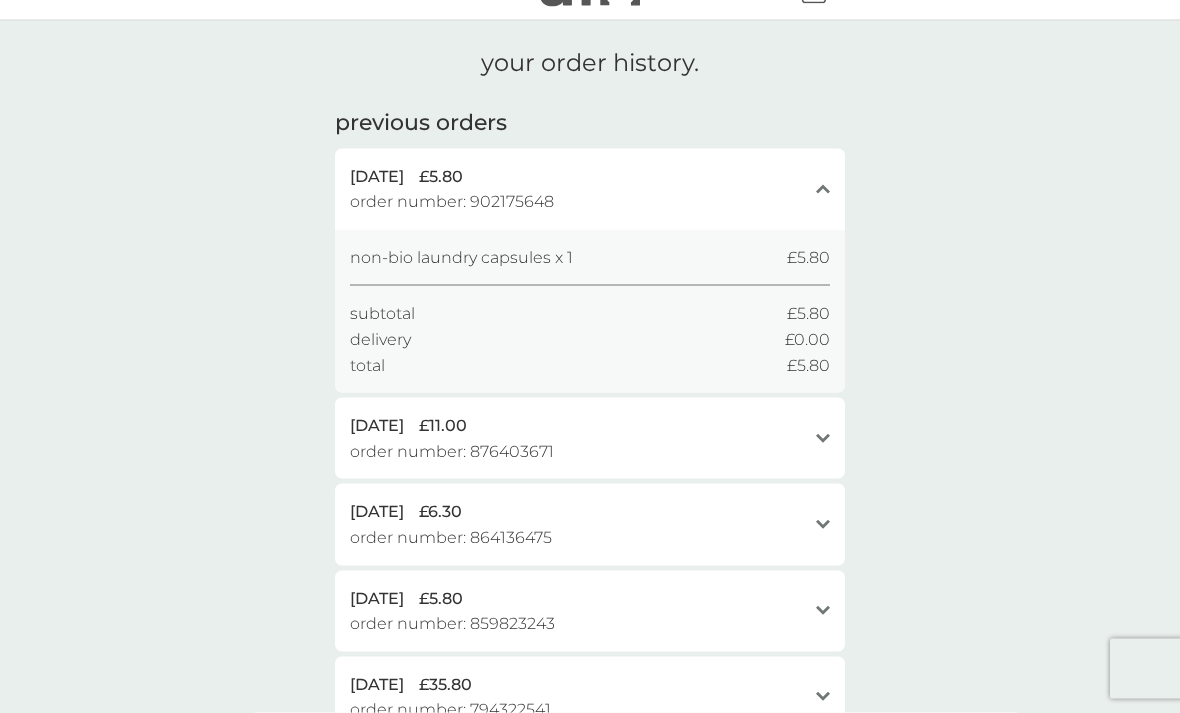 scroll, scrollTop: 0, scrollLeft: 0, axis: both 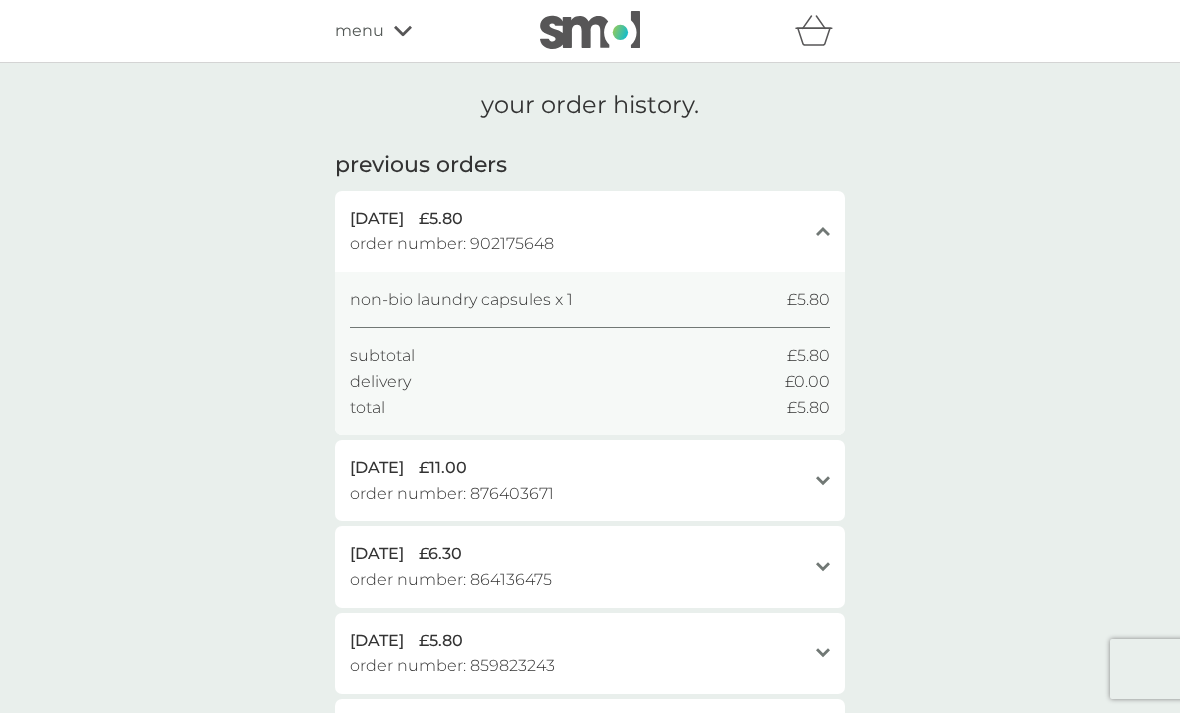 click 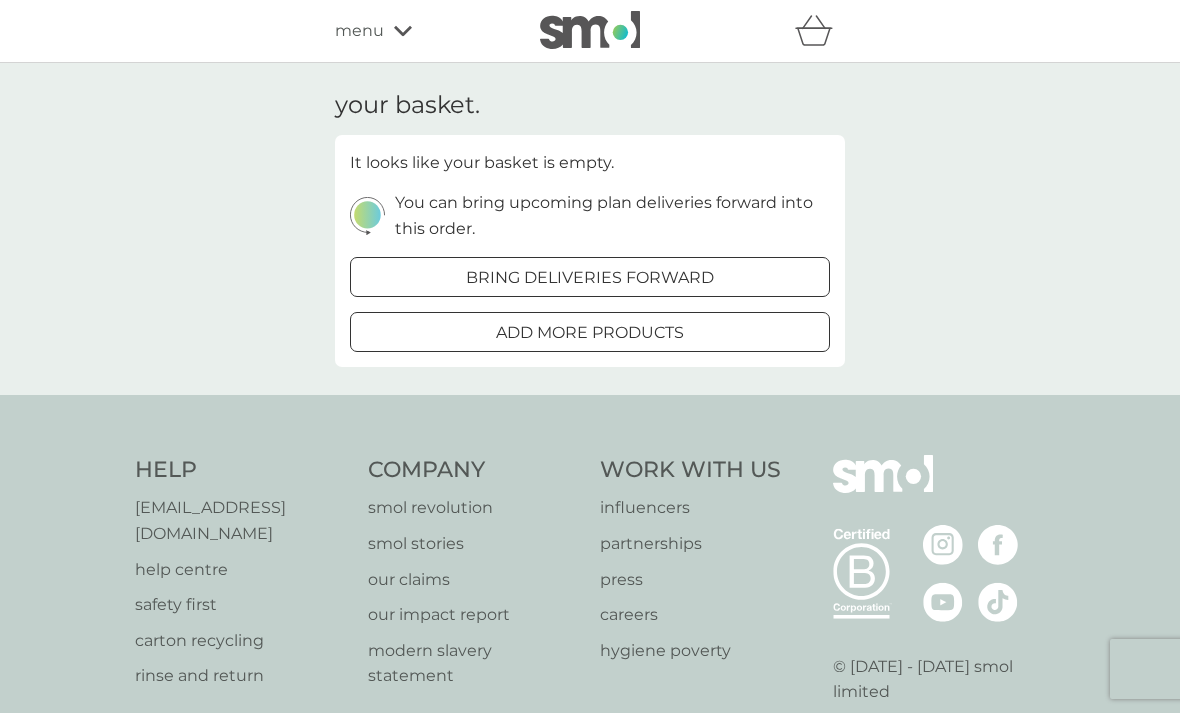 click 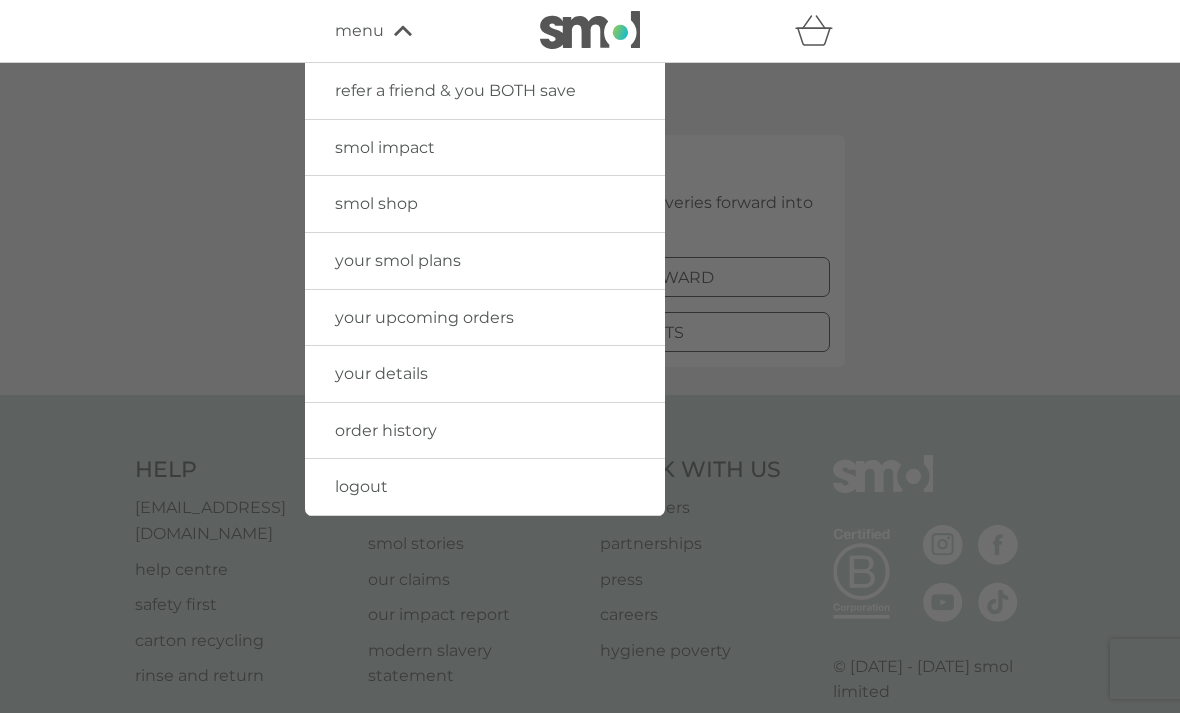 click on "your details" at bounding box center [485, 374] 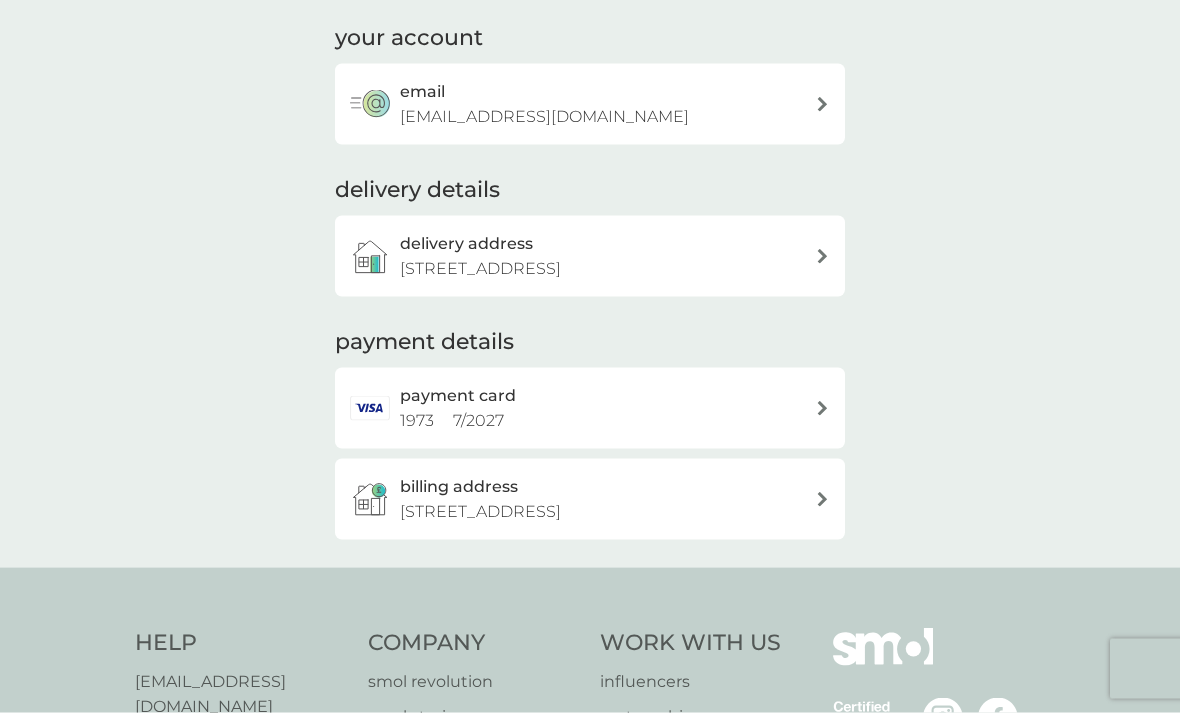 scroll, scrollTop: 180, scrollLeft: 0, axis: vertical 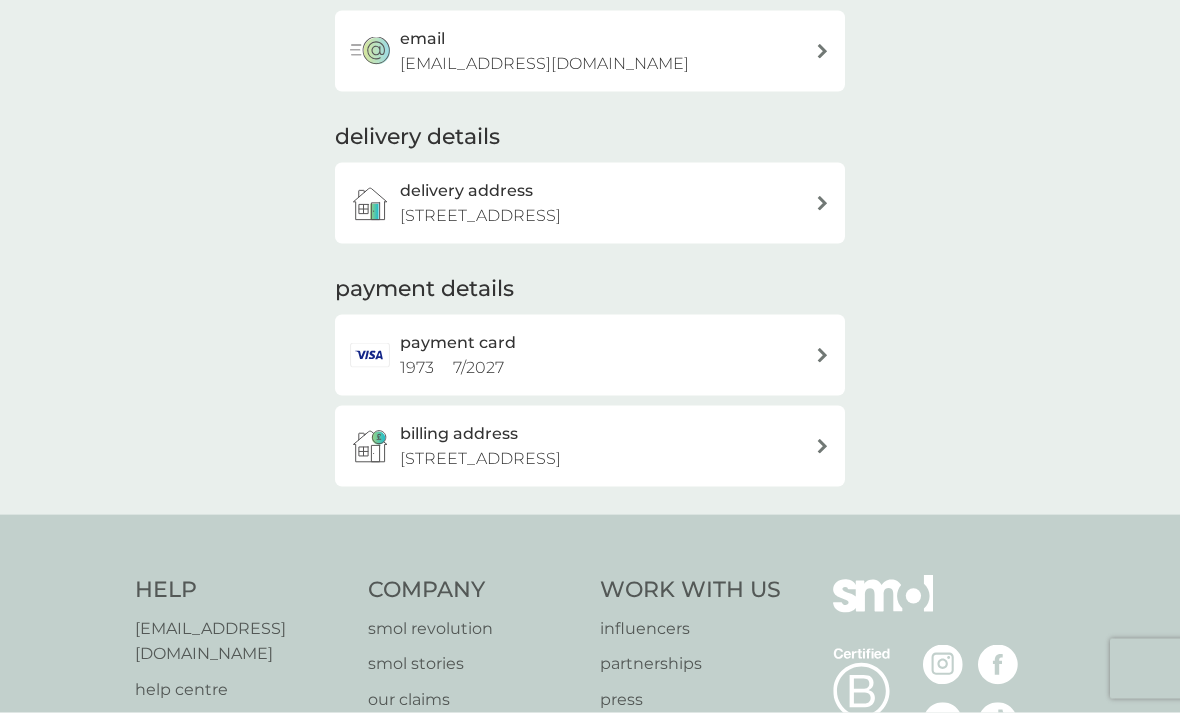 click at bounding box center [822, 446] 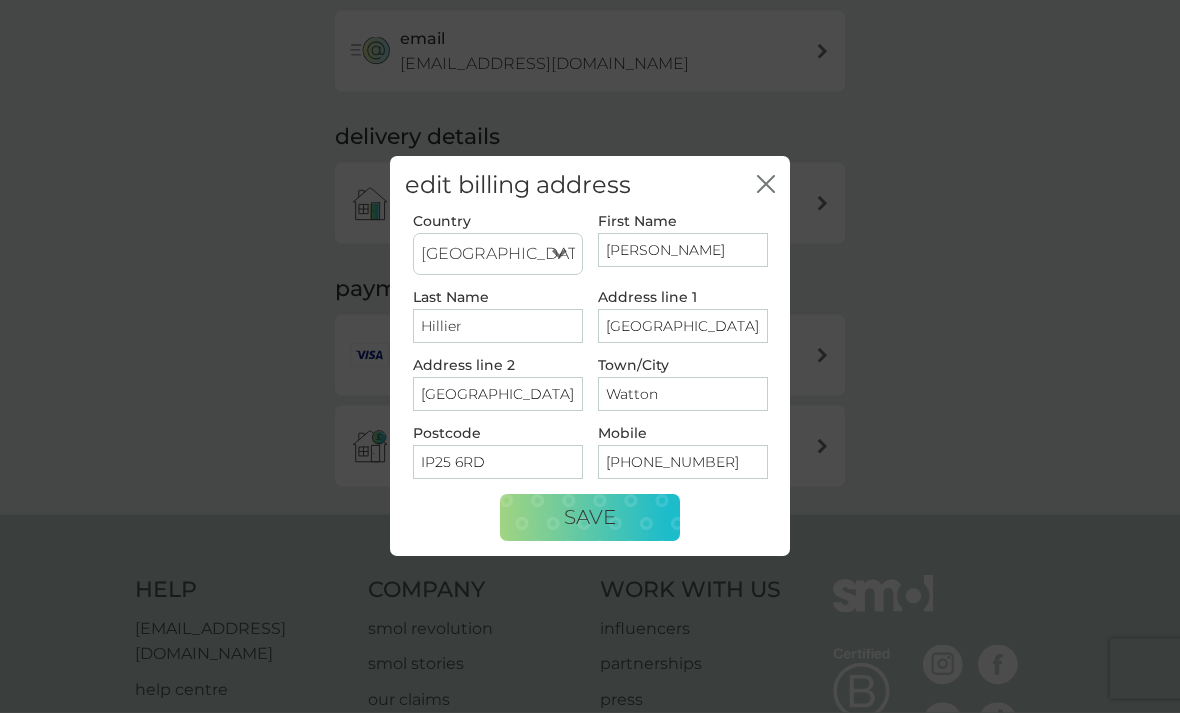 scroll, scrollTop: 181, scrollLeft: 0, axis: vertical 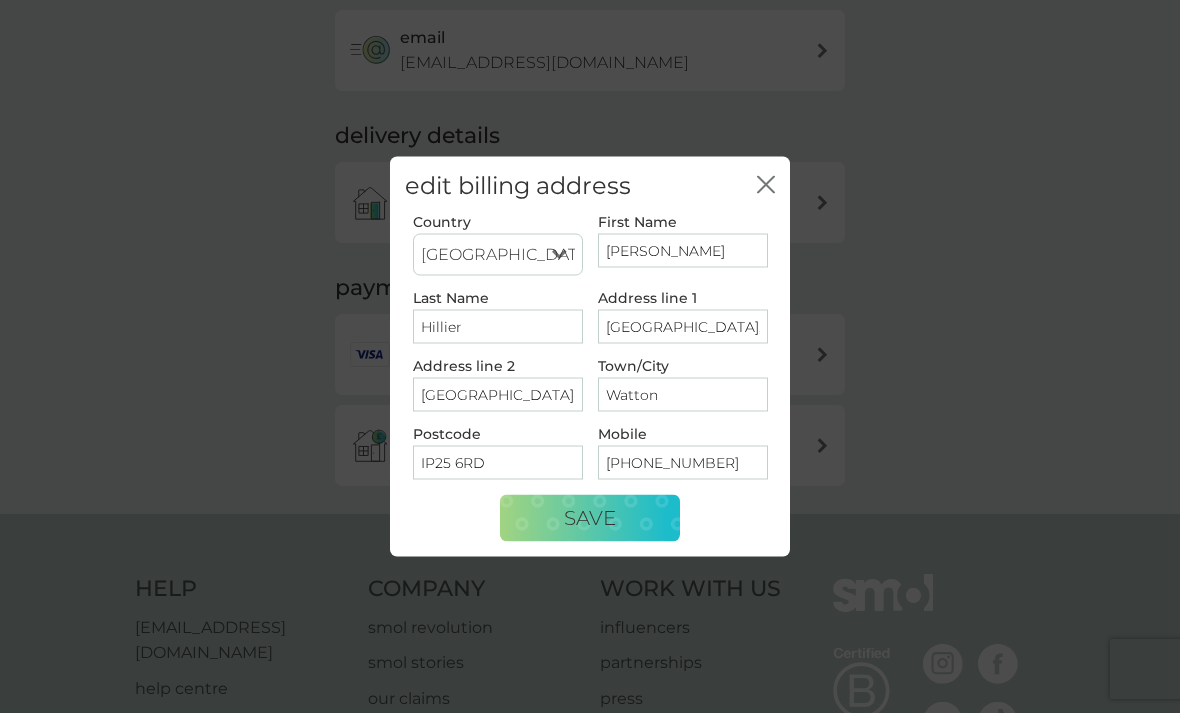 click 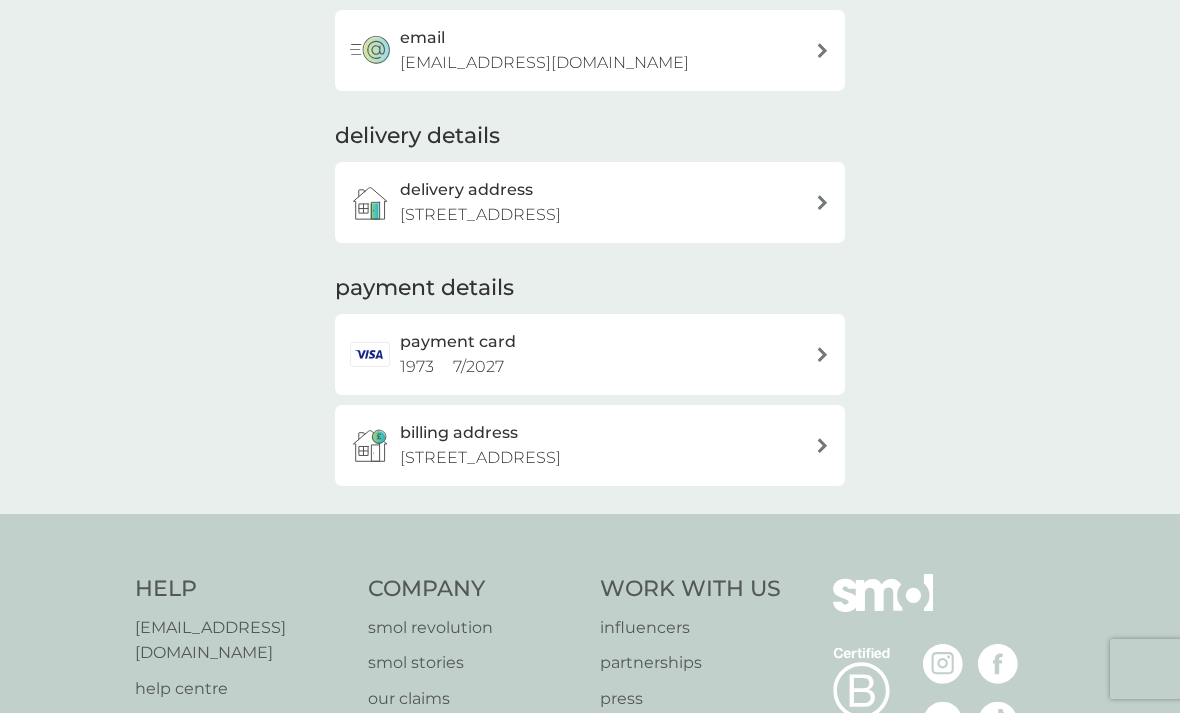 click at bounding box center [822, 354] 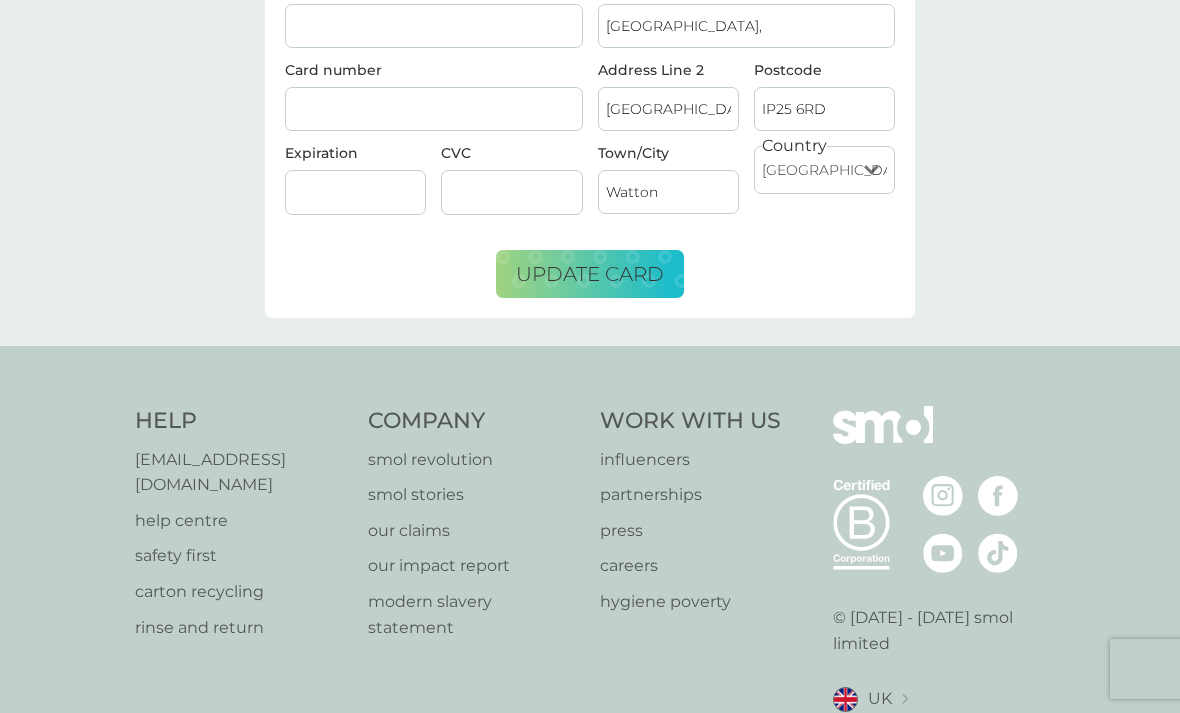 scroll, scrollTop: 0, scrollLeft: 0, axis: both 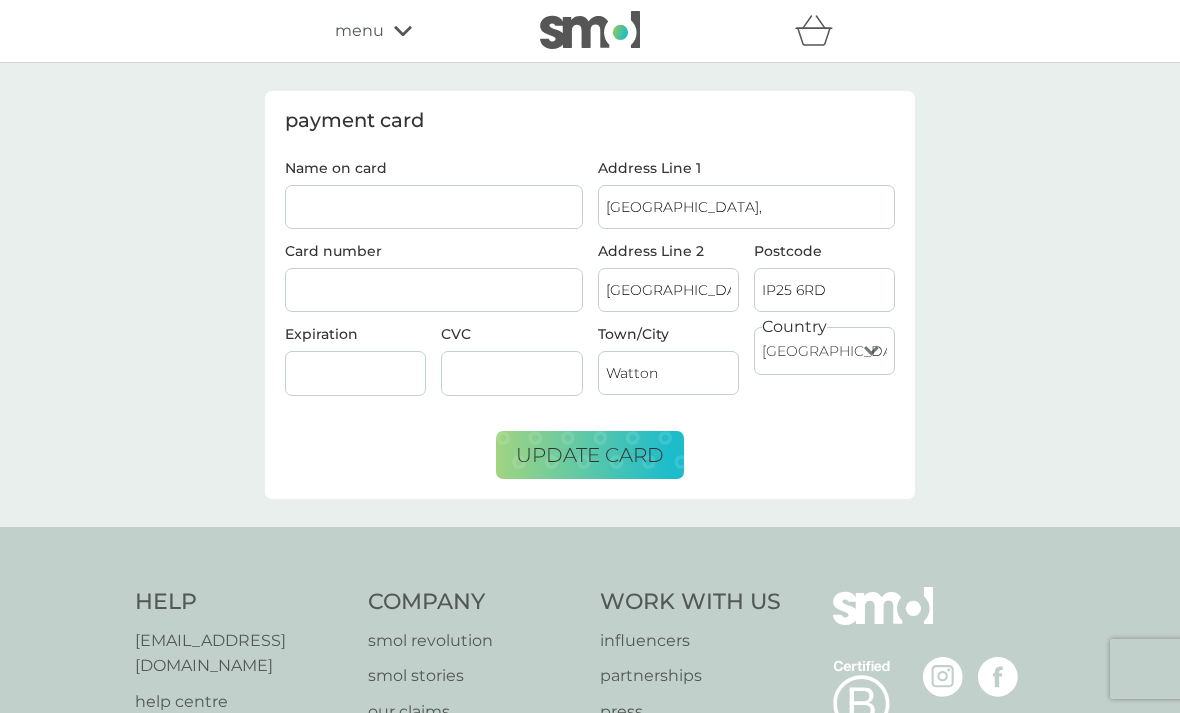 click on "menu" at bounding box center (420, 31) 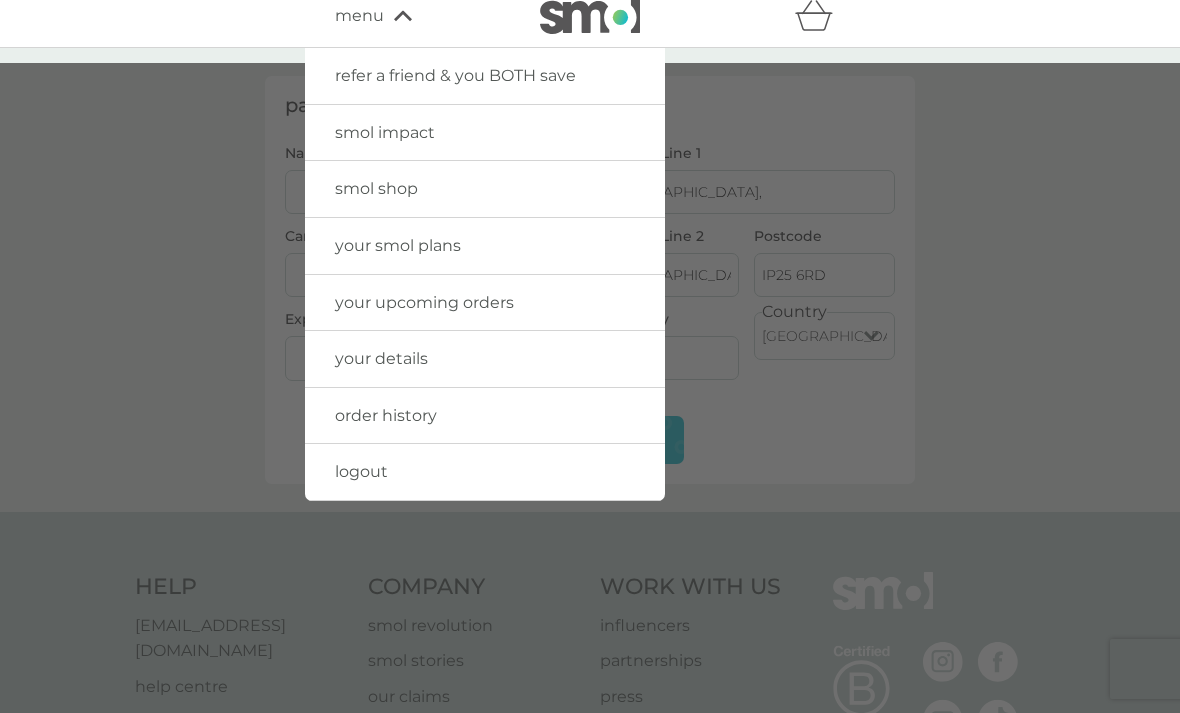 scroll, scrollTop: 0, scrollLeft: 0, axis: both 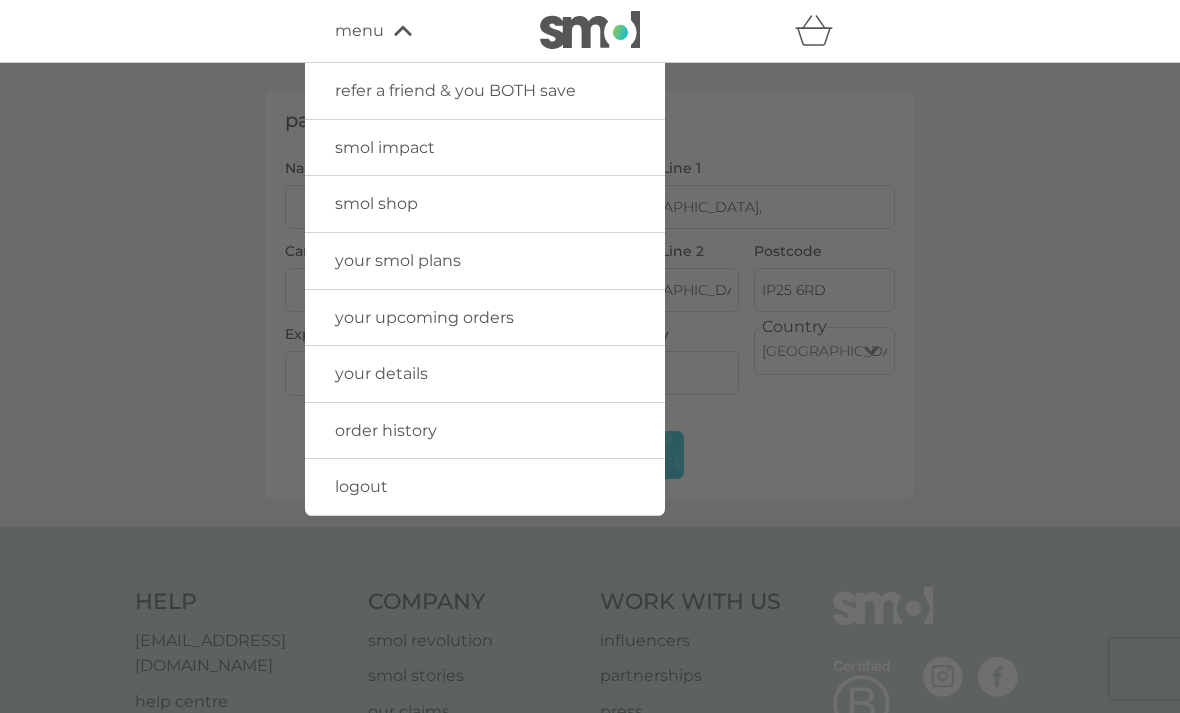 click on "smol shop" at bounding box center (376, 203) 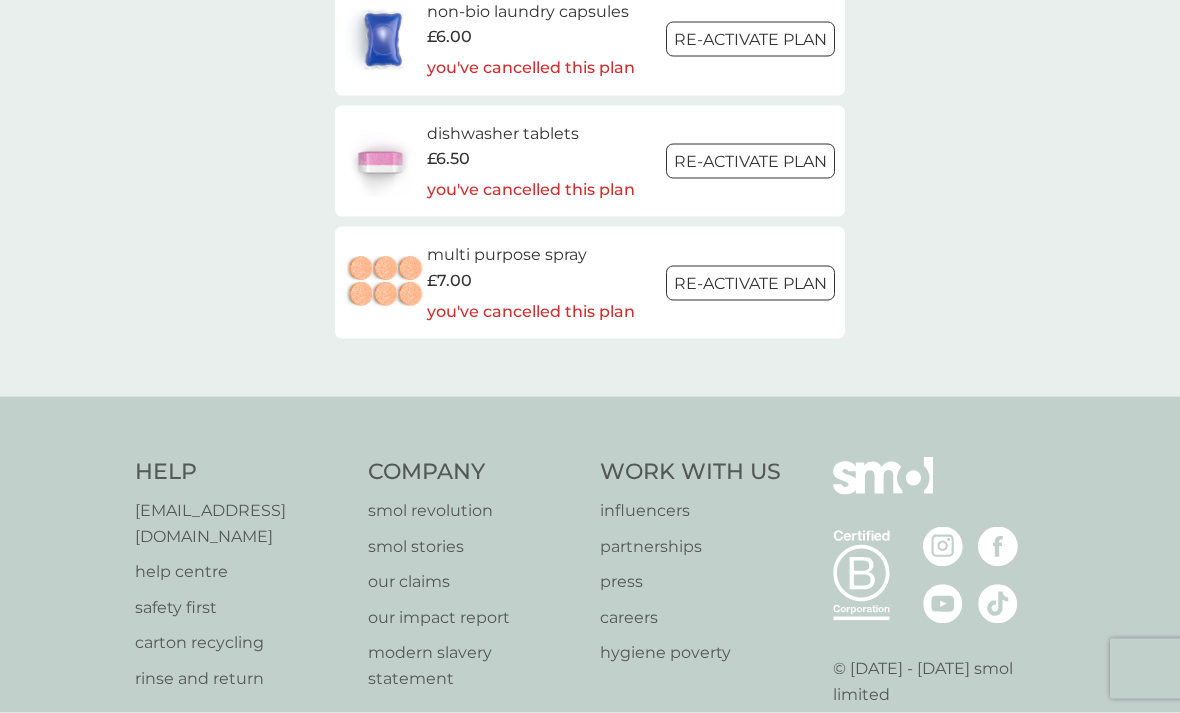 scroll, scrollTop: 3180, scrollLeft: 0, axis: vertical 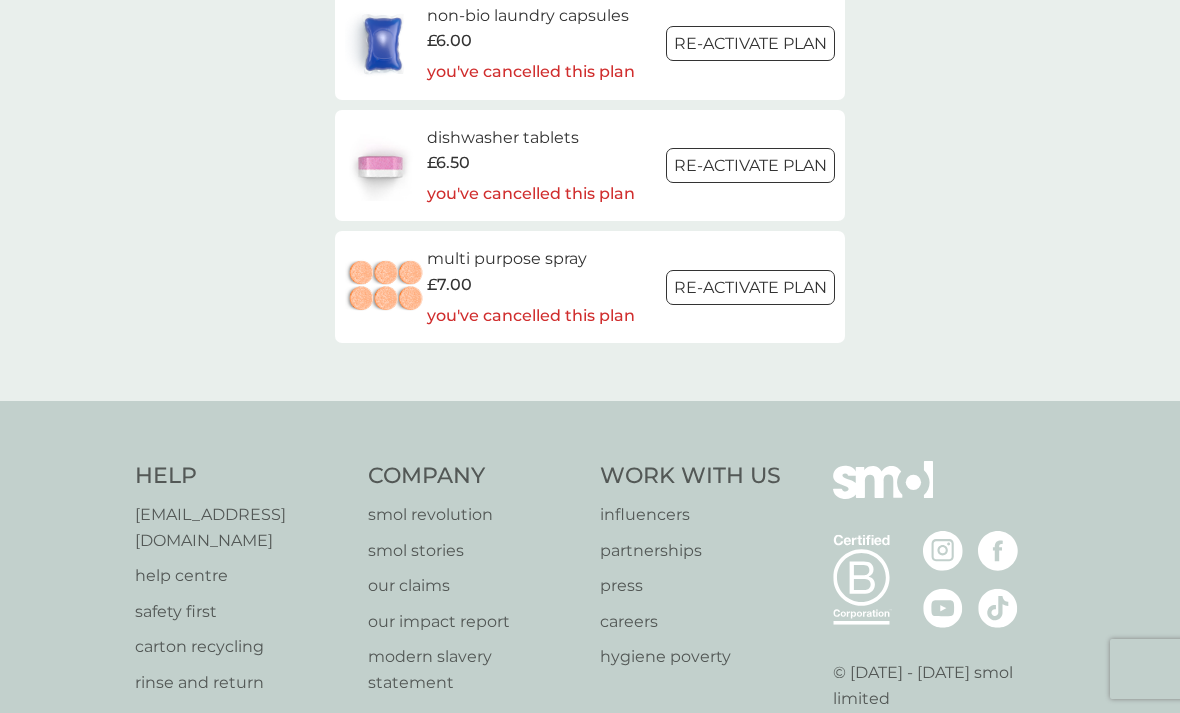 click on "help centre" at bounding box center (241, 576) 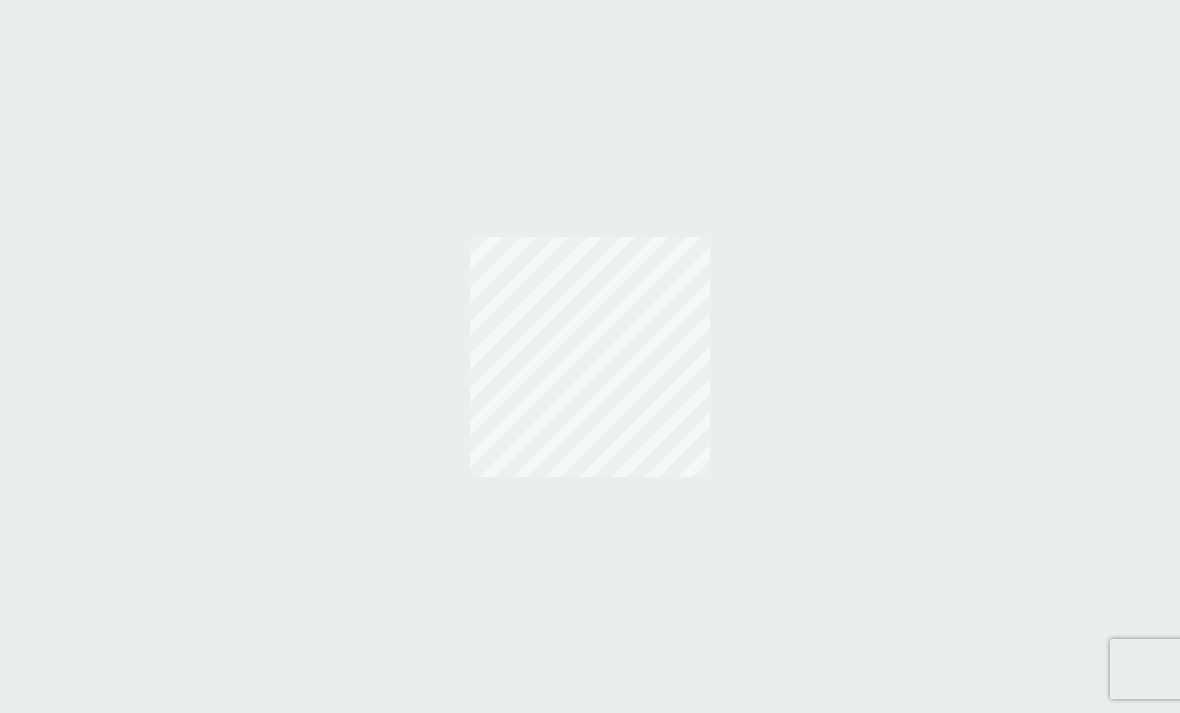 scroll, scrollTop: 0, scrollLeft: 0, axis: both 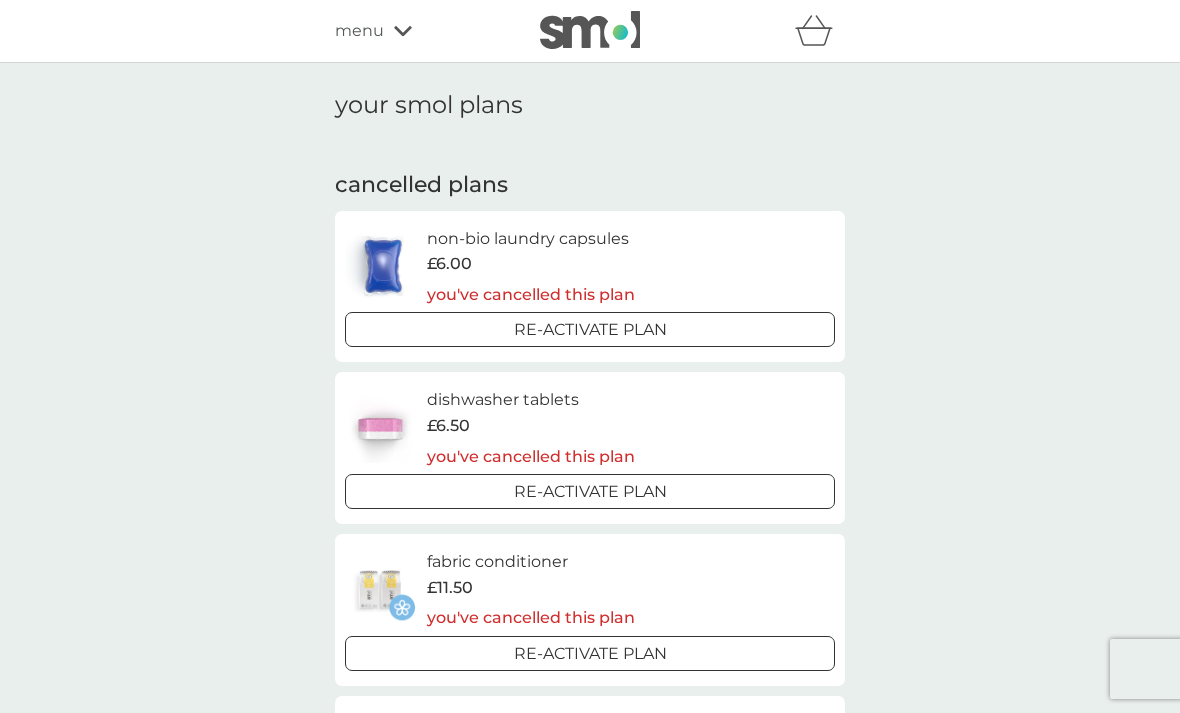 click on "non-bio laundry capsules" at bounding box center (531, 239) 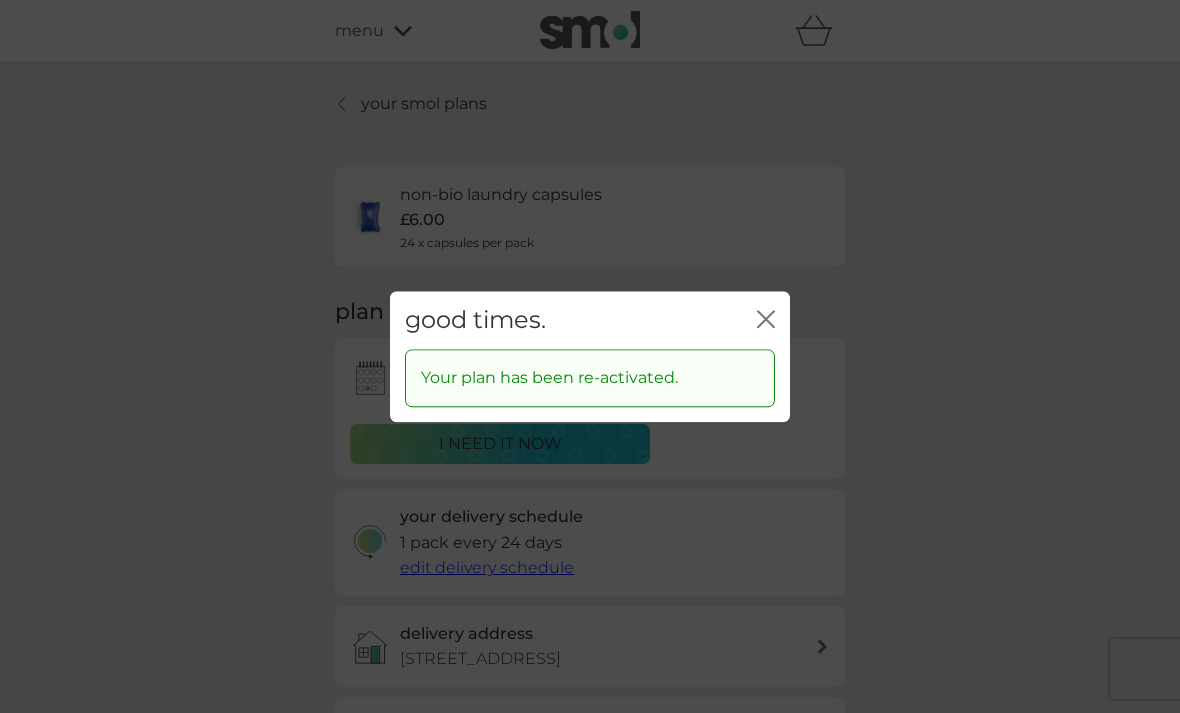 click 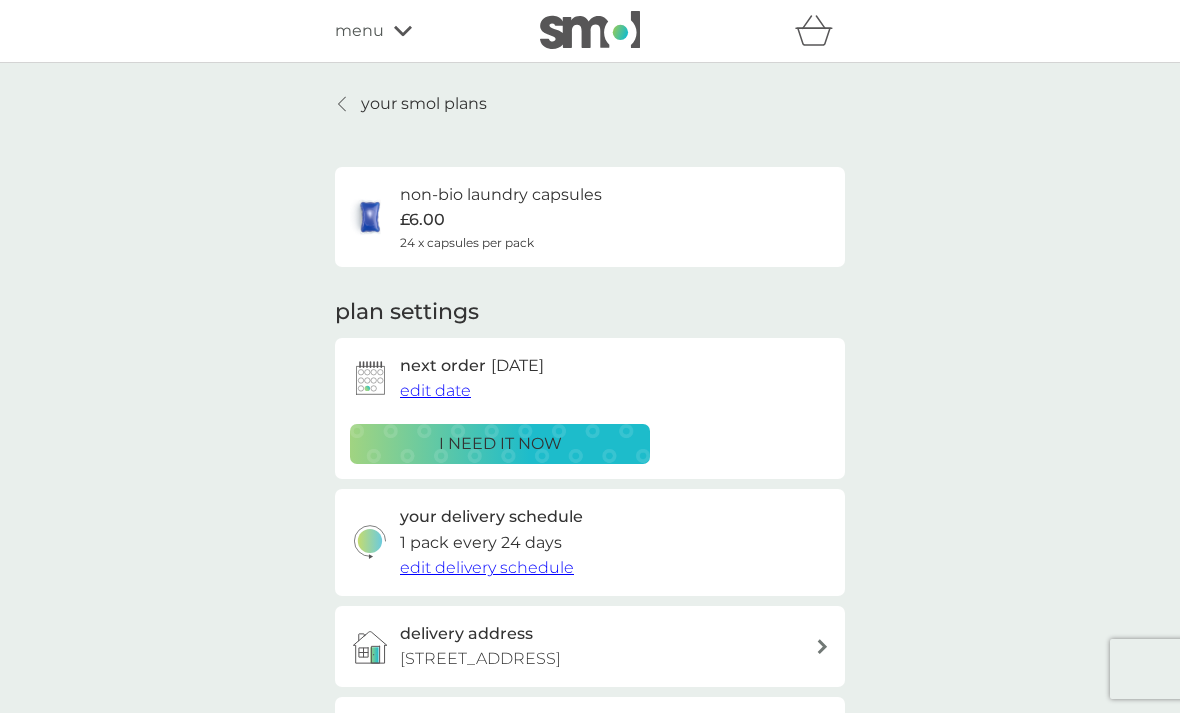 click on "non-bio laundry capsules £6.00 24 x capsules per pack" at bounding box center [501, 217] 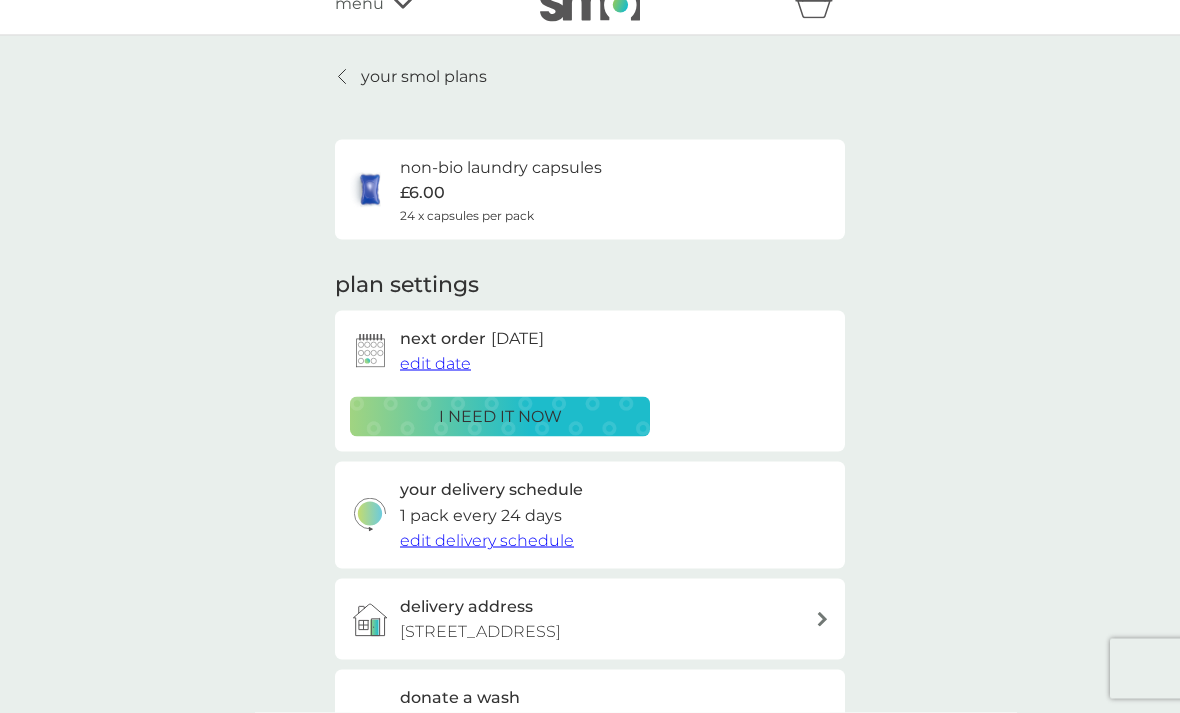 click on "edit delivery schedule" at bounding box center [487, 540] 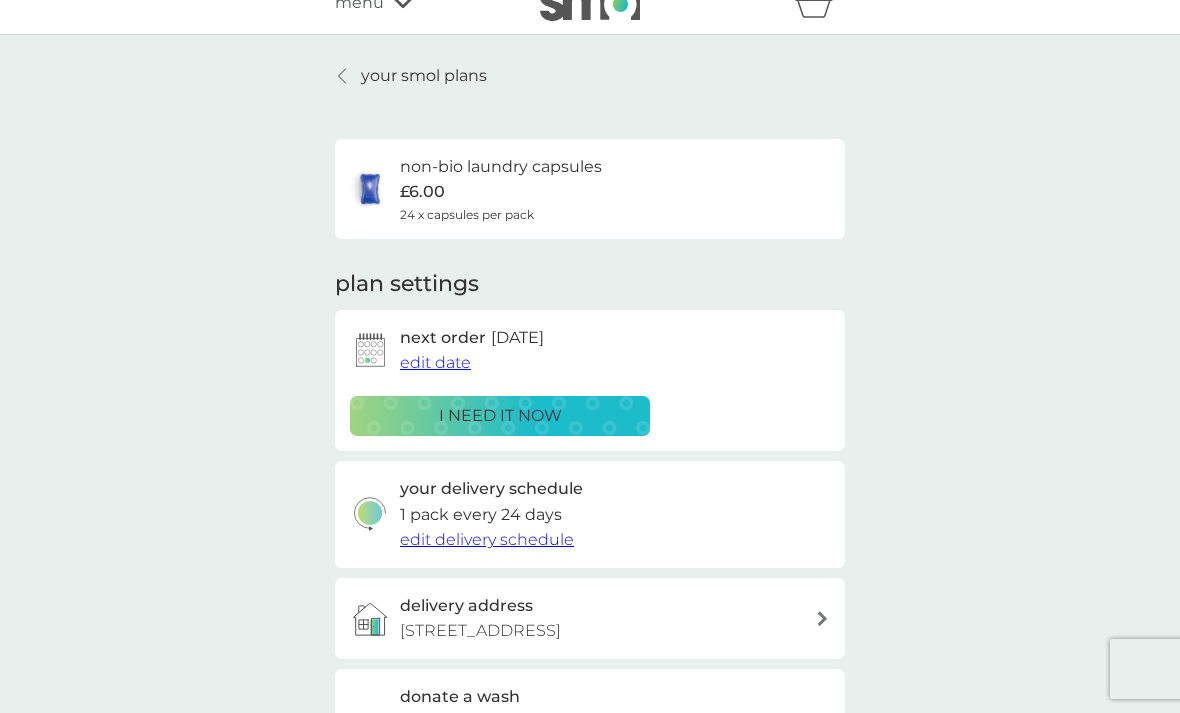 select on "21" 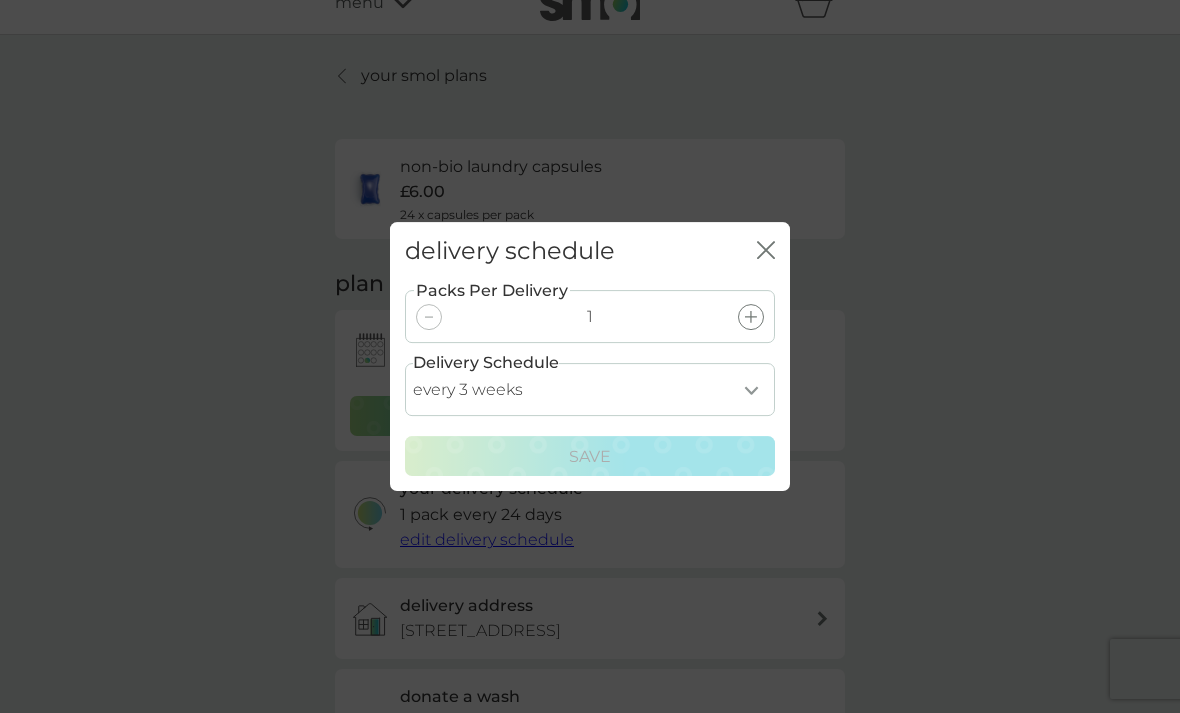 click on "close" at bounding box center [766, 251] 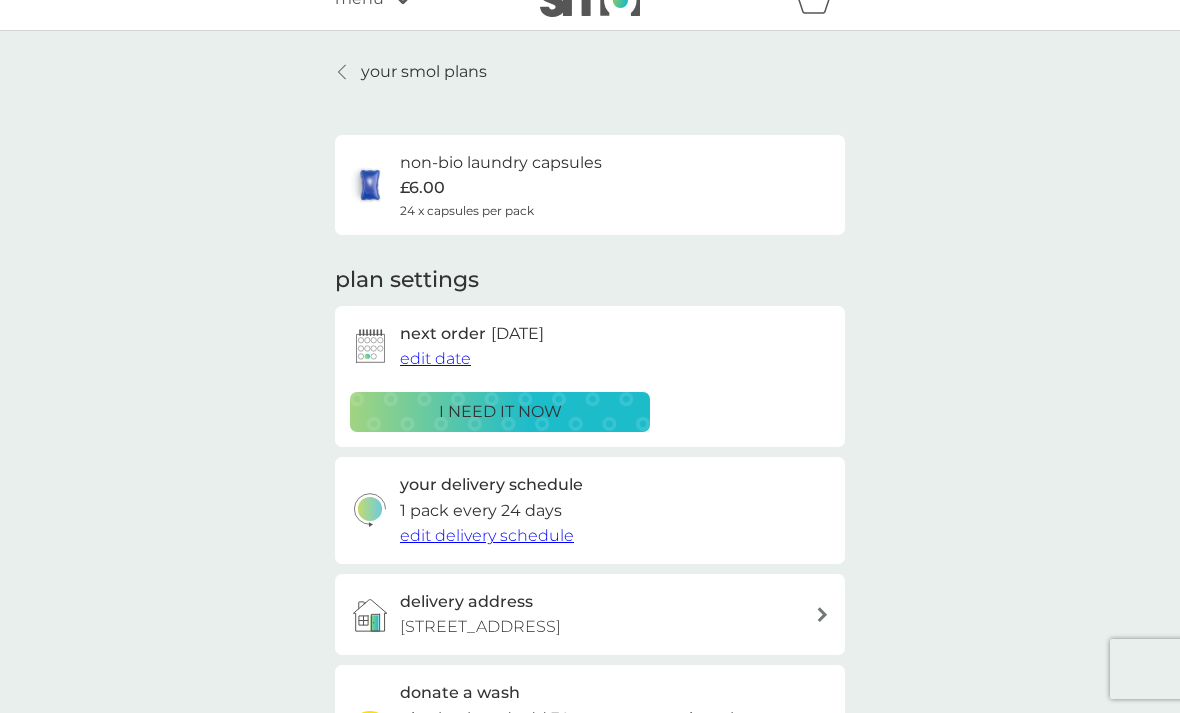 scroll, scrollTop: 30, scrollLeft: 0, axis: vertical 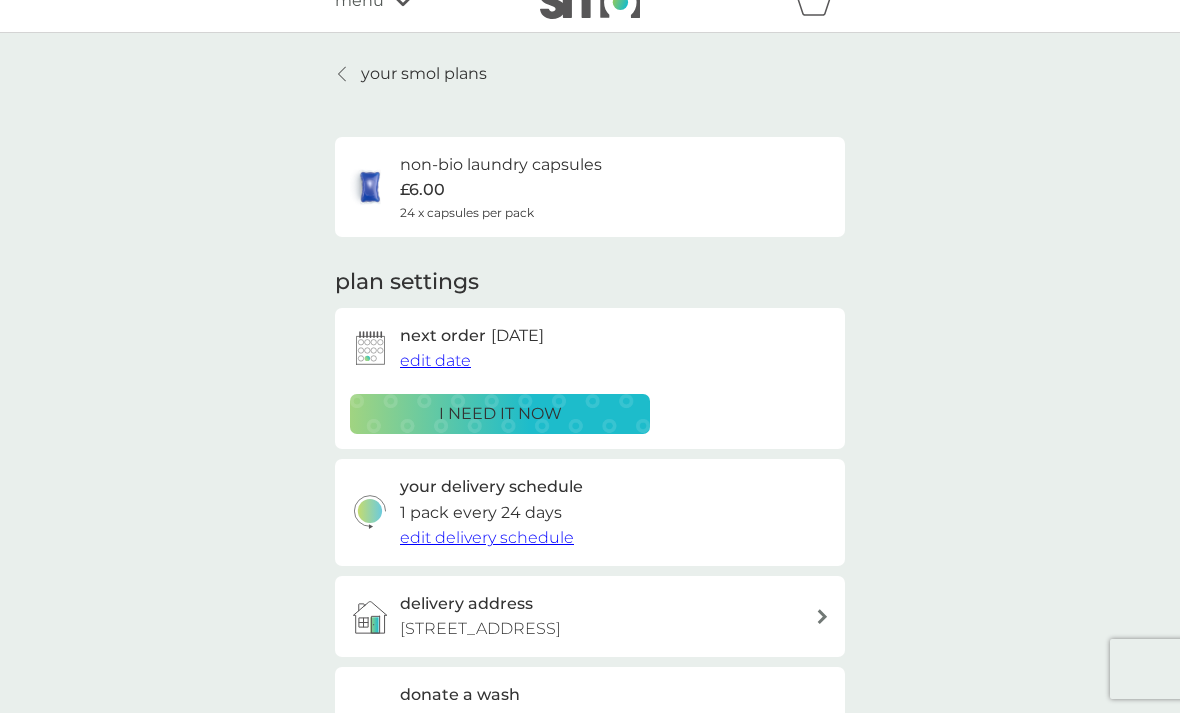 click on "edit date" at bounding box center (435, 360) 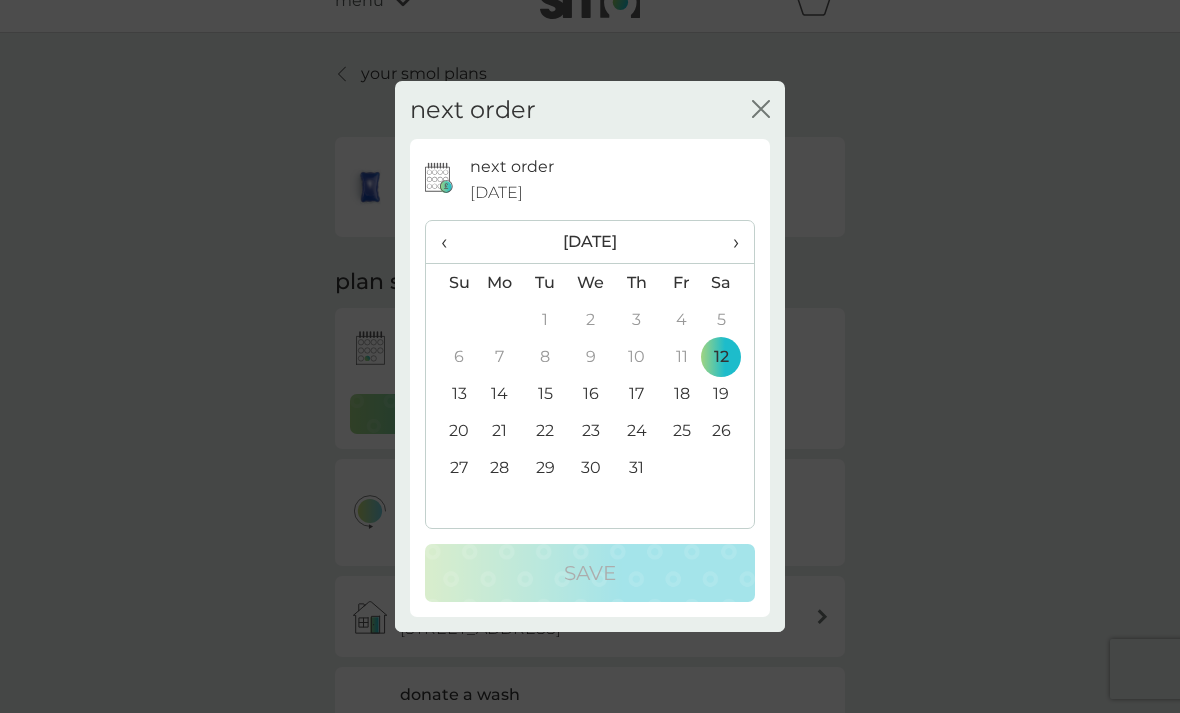click on "close" at bounding box center (761, 110) 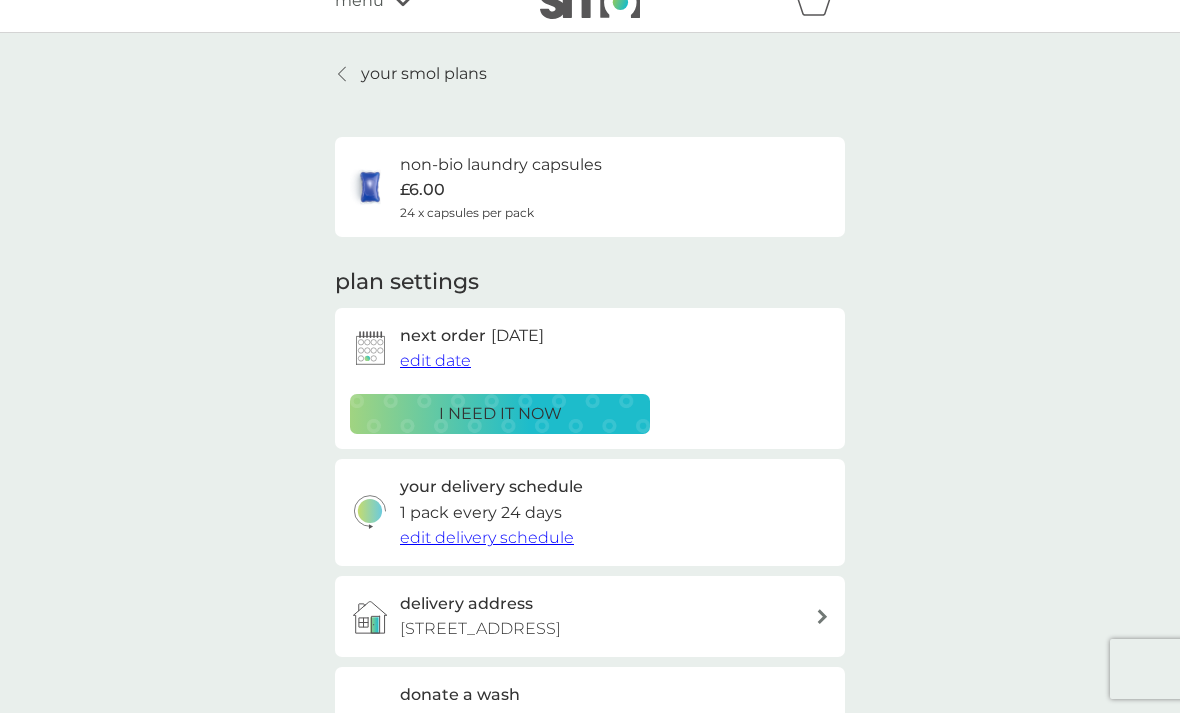 click on "edit date" at bounding box center (435, 360) 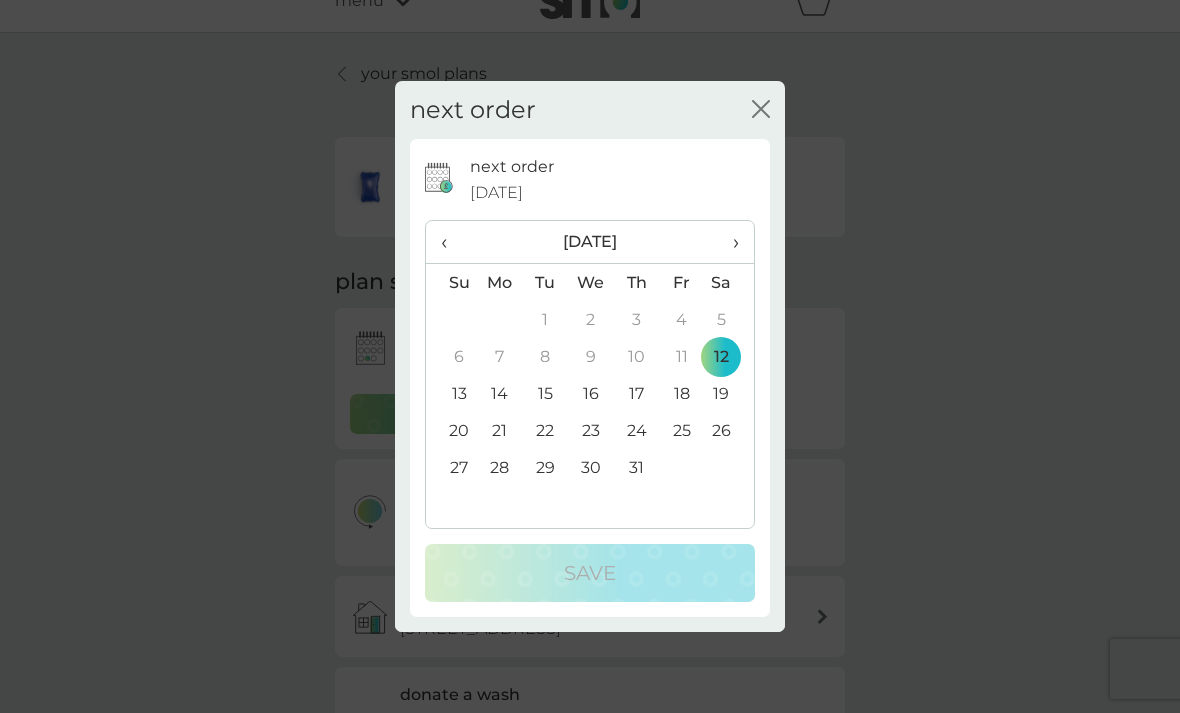 click on "close" at bounding box center [761, 110] 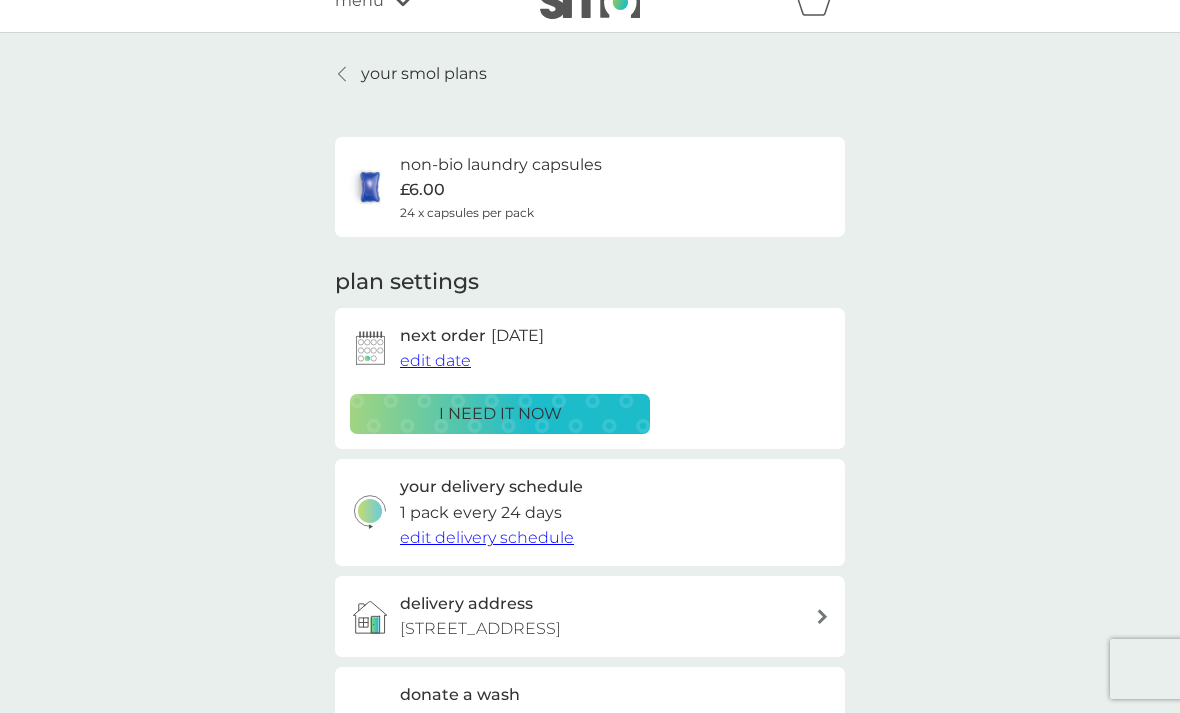 click on "non-bio laundry capsules" at bounding box center (501, 165) 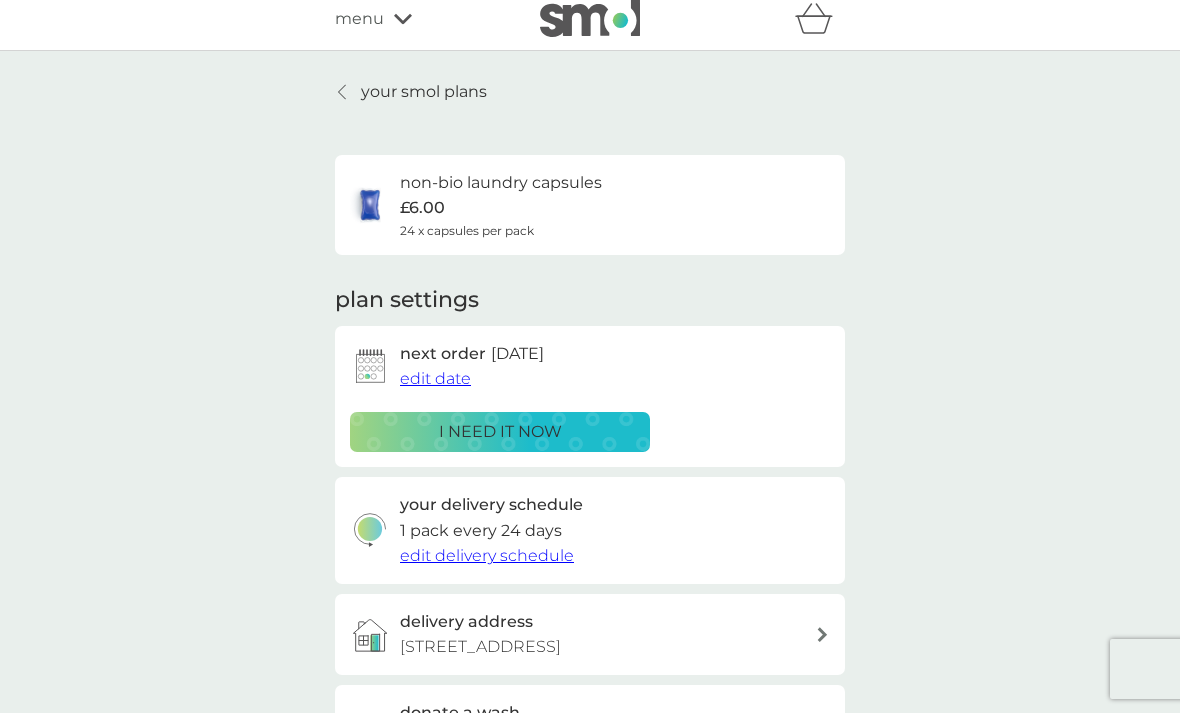 scroll, scrollTop: 0, scrollLeft: 0, axis: both 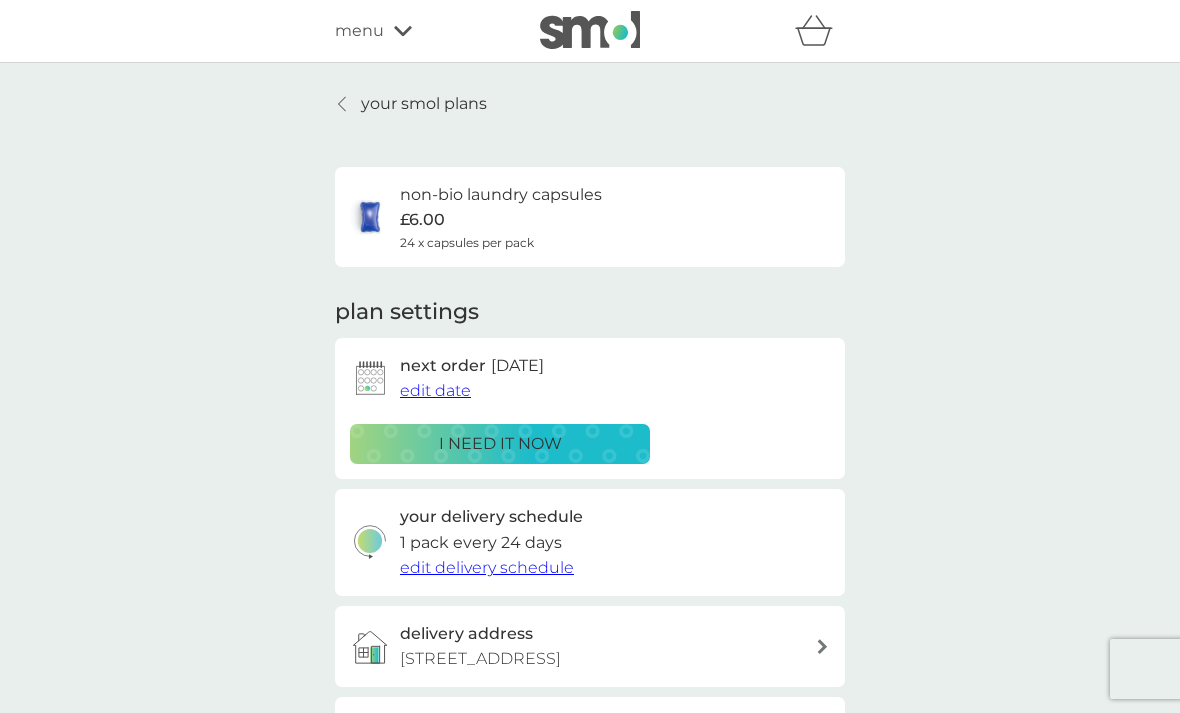 click on "your smol plans" at bounding box center (424, 104) 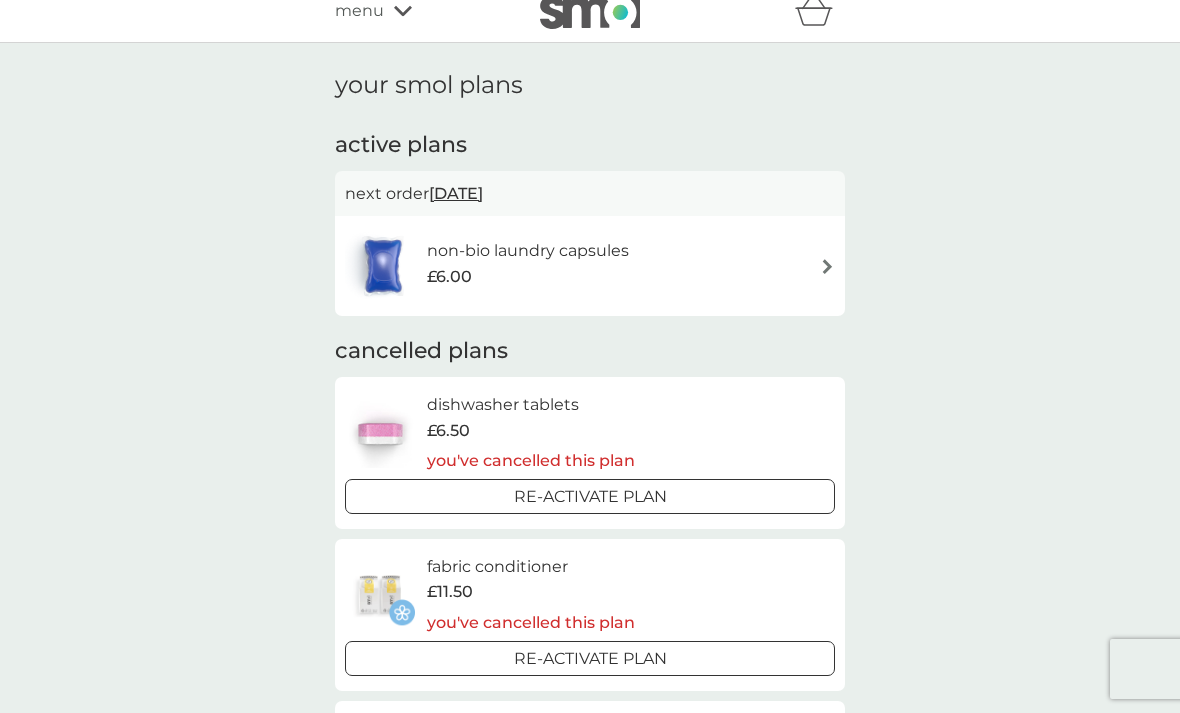 scroll, scrollTop: 0, scrollLeft: 0, axis: both 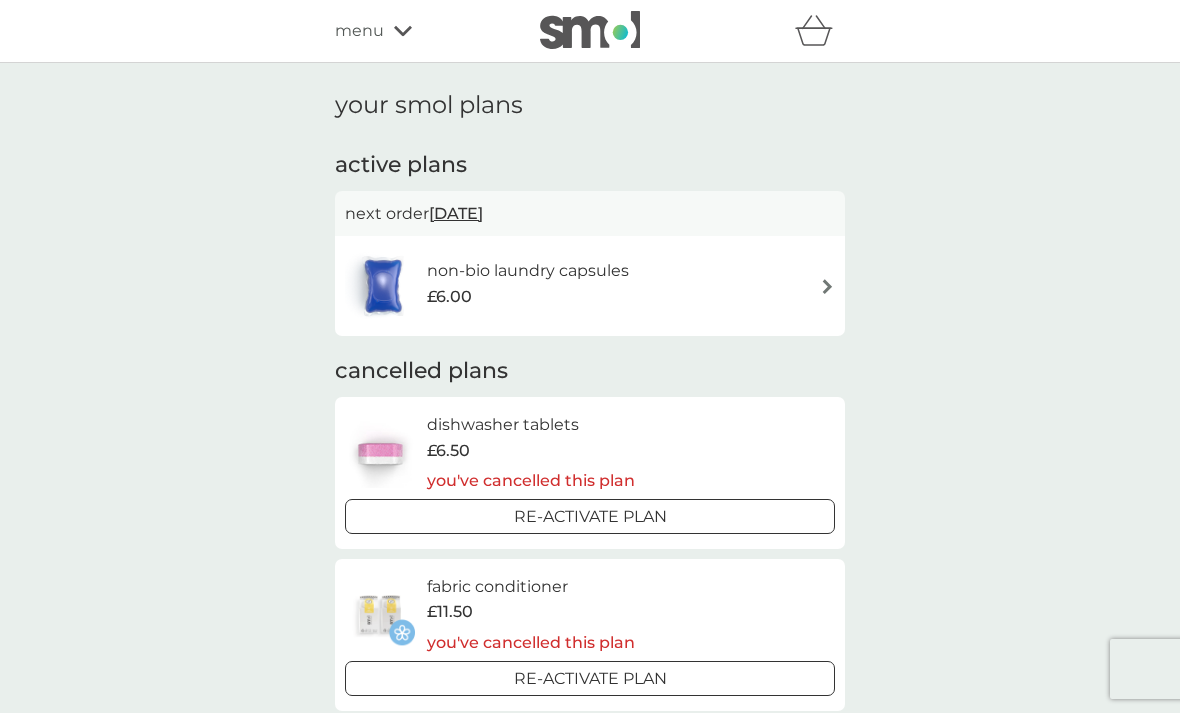 click at bounding box center (827, 286) 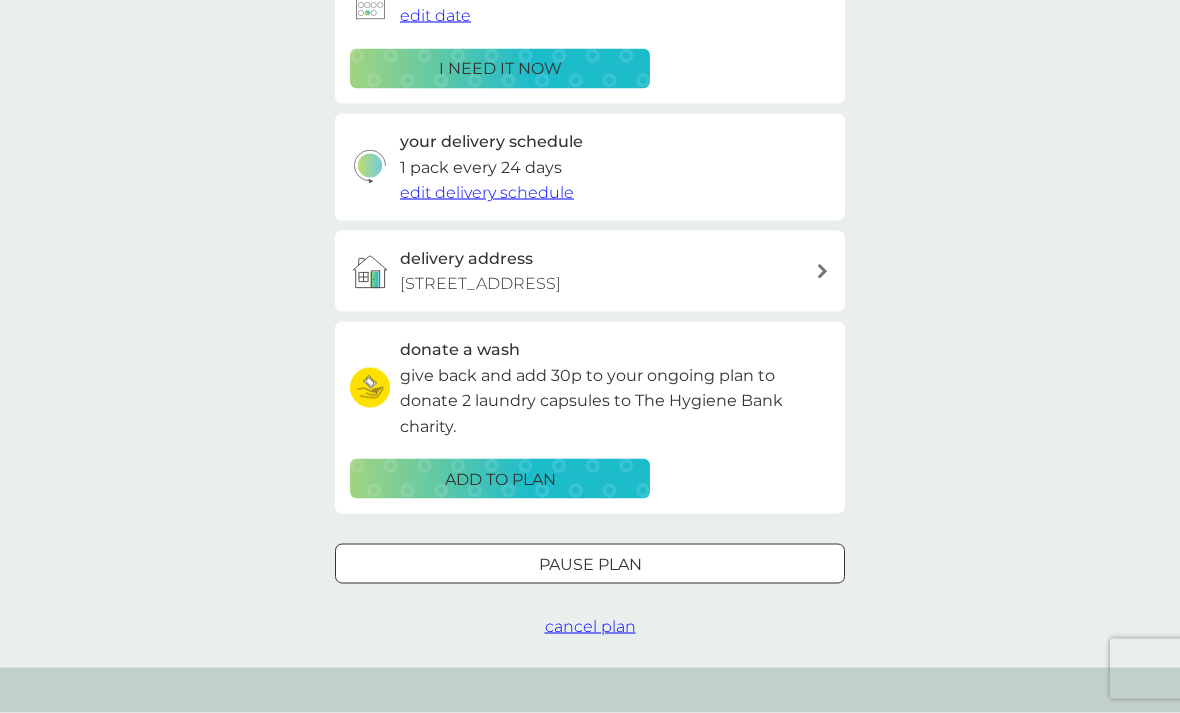 scroll, scrollTop: 376, scrollLeft: 0, axis: vertical 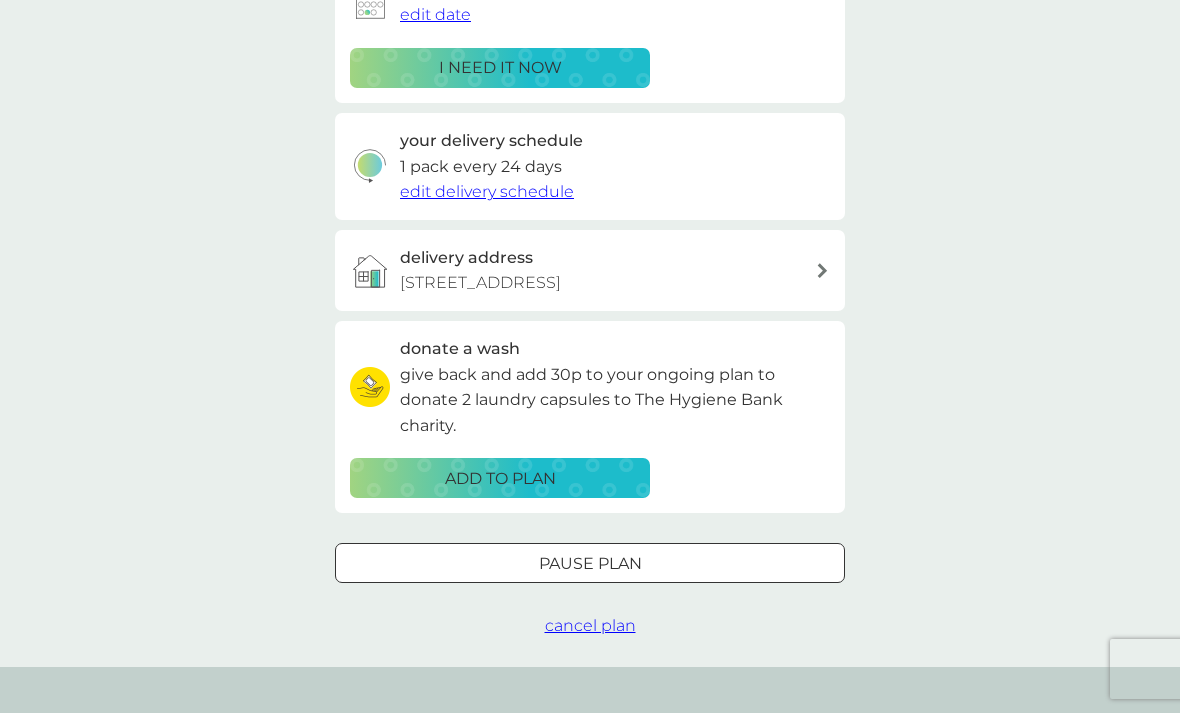 click on "cancel plan" at bounding box center (590, 625) 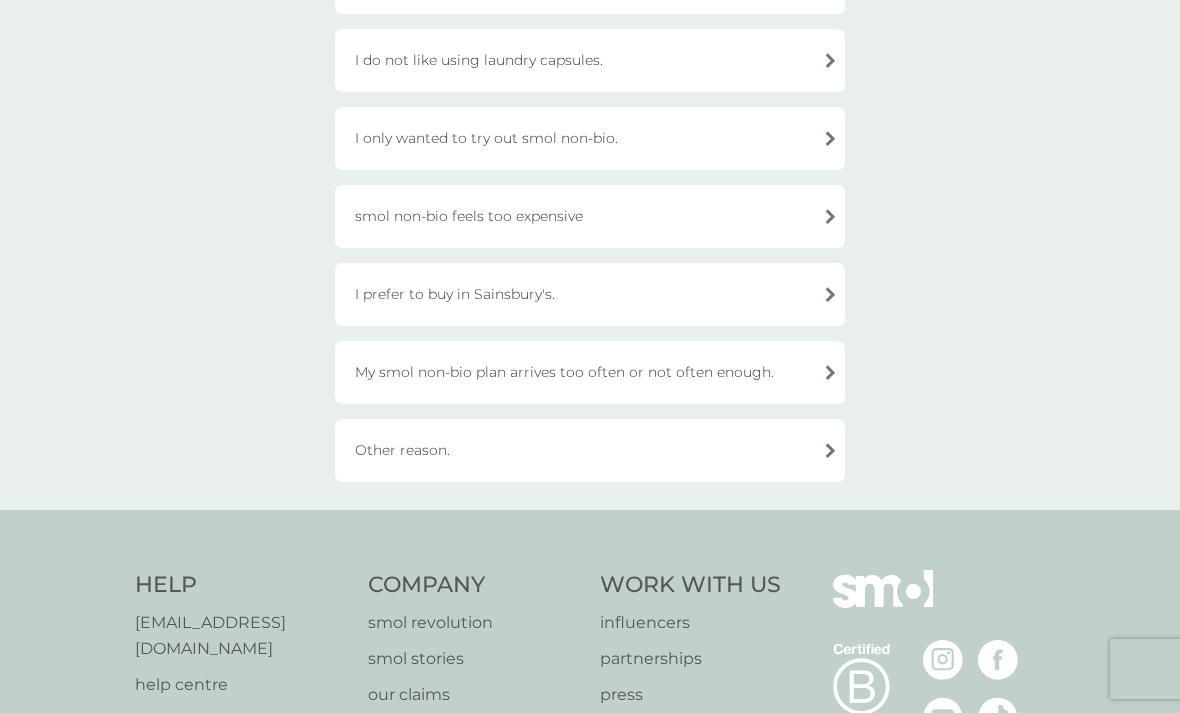 click on "Other reason." at bounding box center [590, 450] 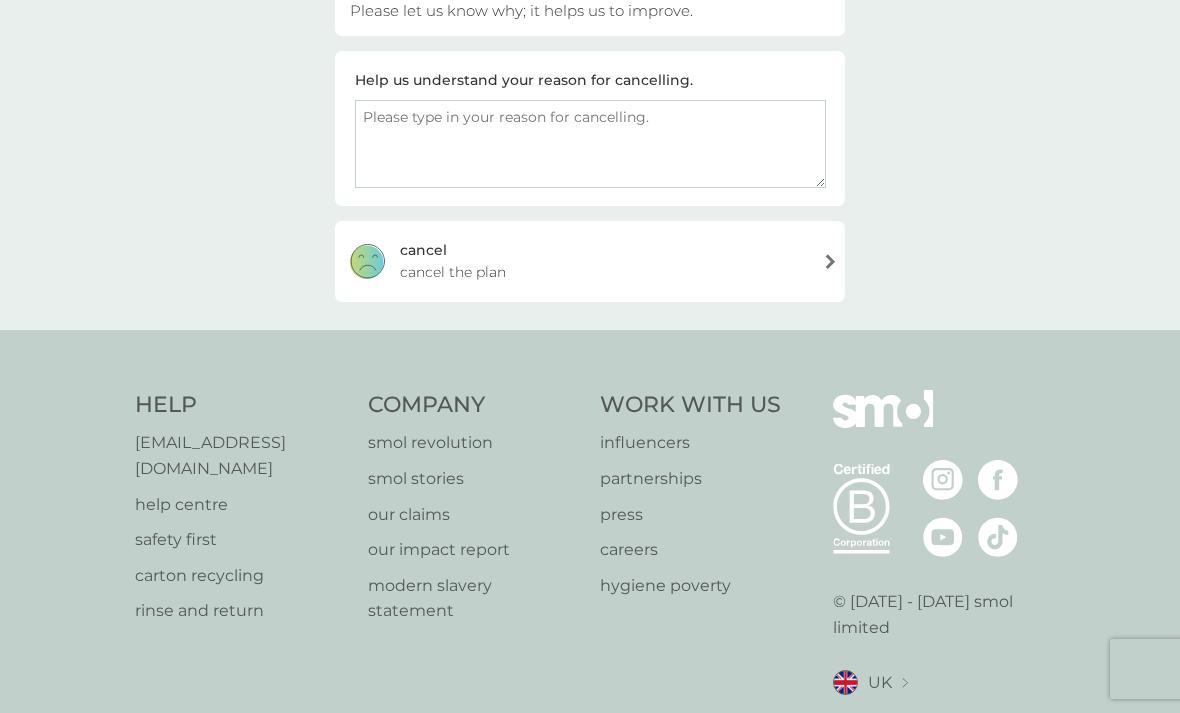 click on "cancel cancel the plan" at bounding box center [590, 261] 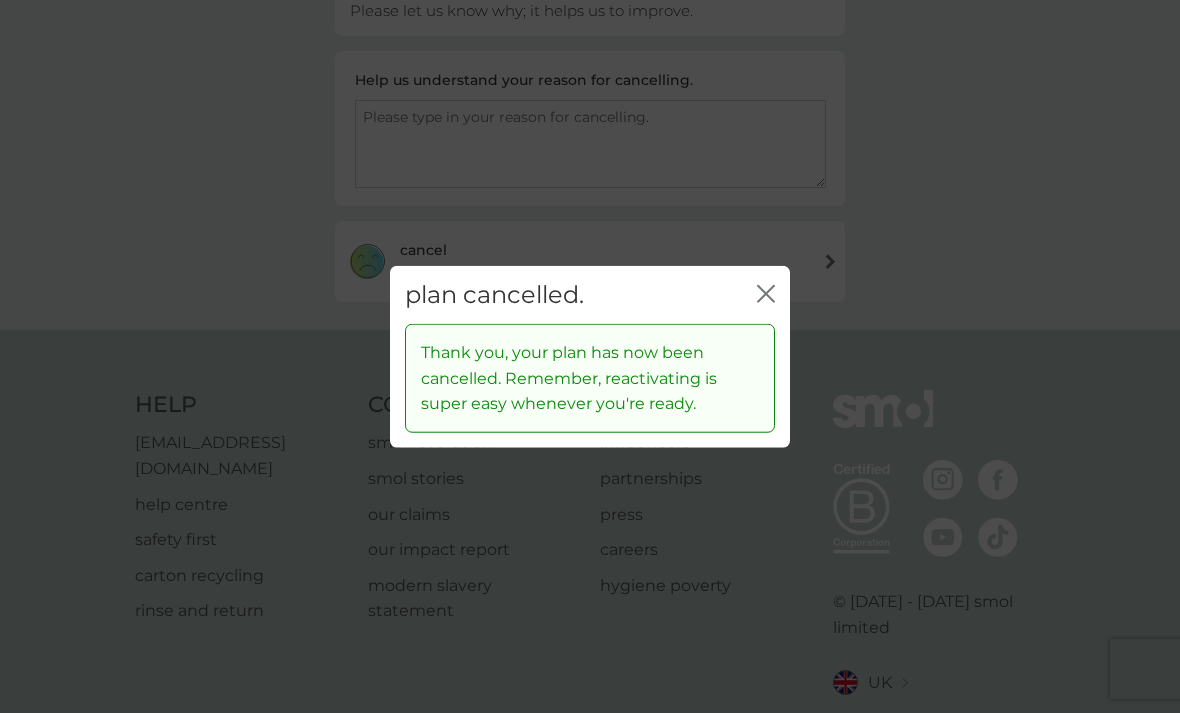 click on "plan cancelled. close" at bounding box center [590, 294] 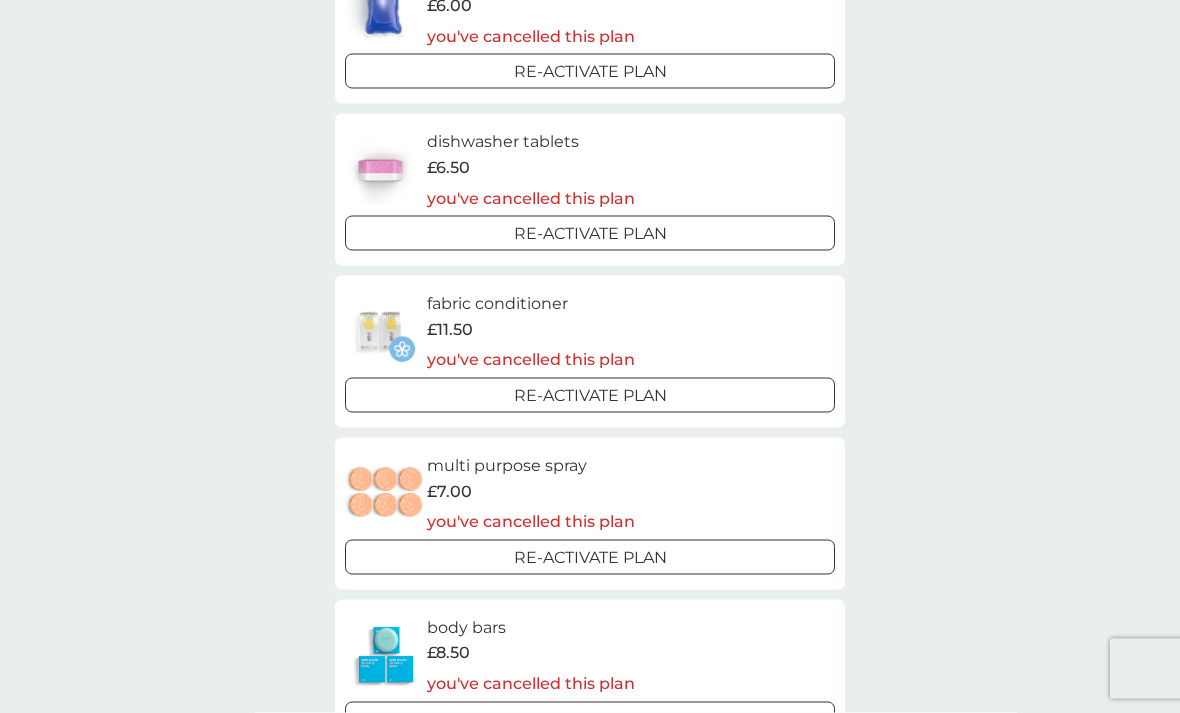 scroll, scrollTop: 0, scrollLeft: 0, axis: both 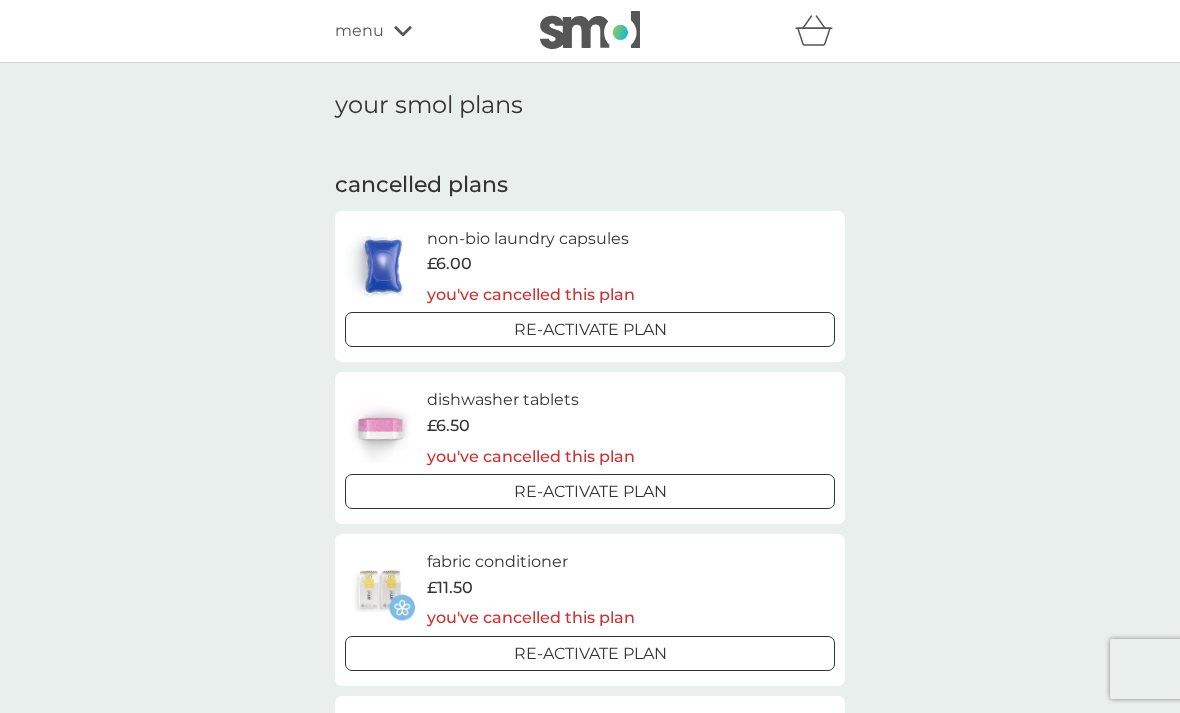 click on "menu" at bounding box center (420, 31) 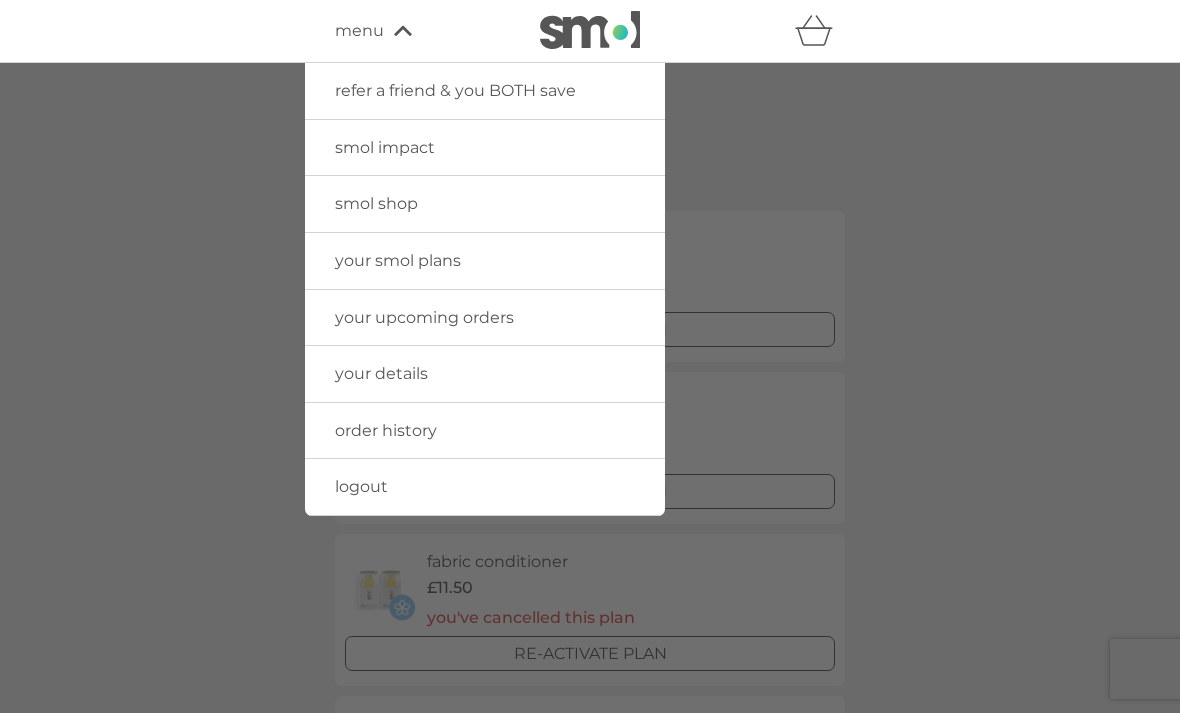 click on "your details" at bounding box center [381, 373] 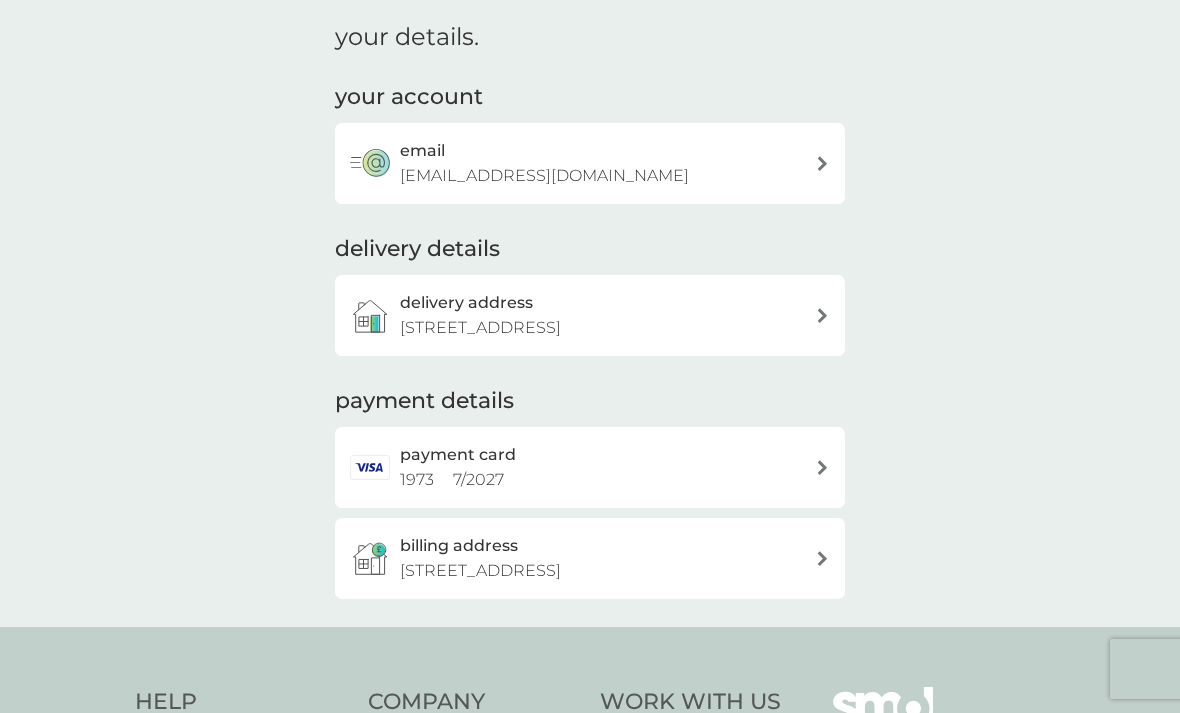 scroll, scrollTop: 74, scrollLeft: 0, axis: vertical 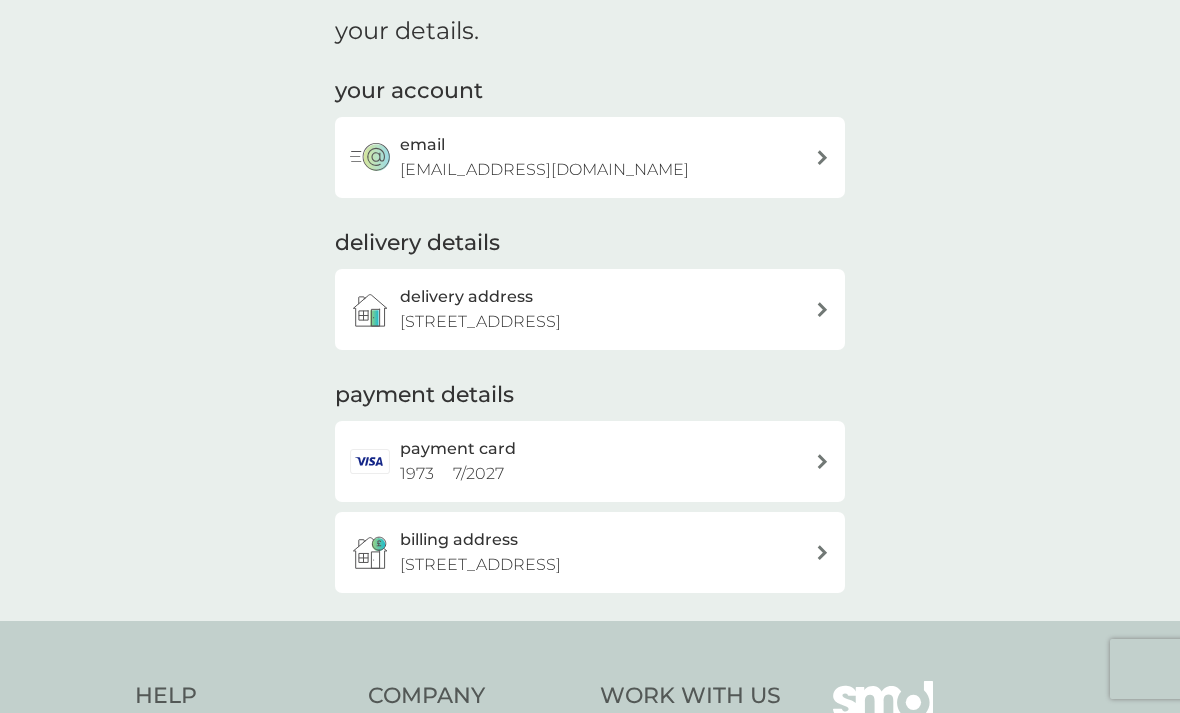 click at bounding box center (822, 461) 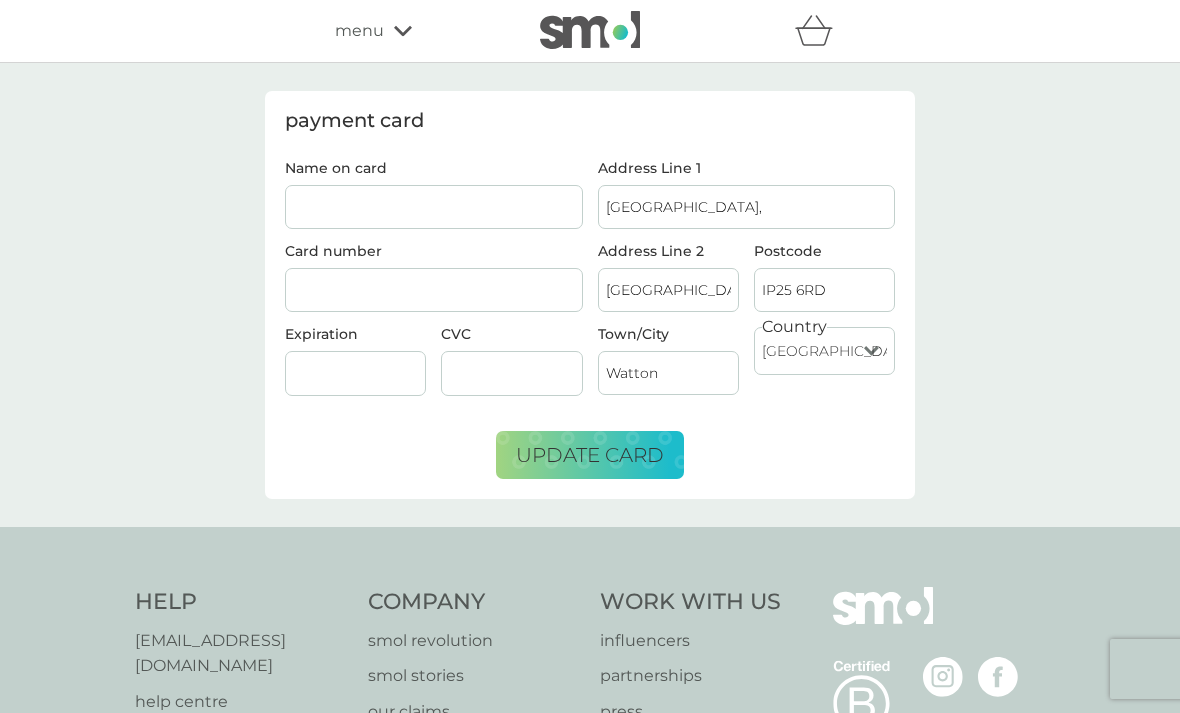 click on "menu" at bounding box center (420, 31) 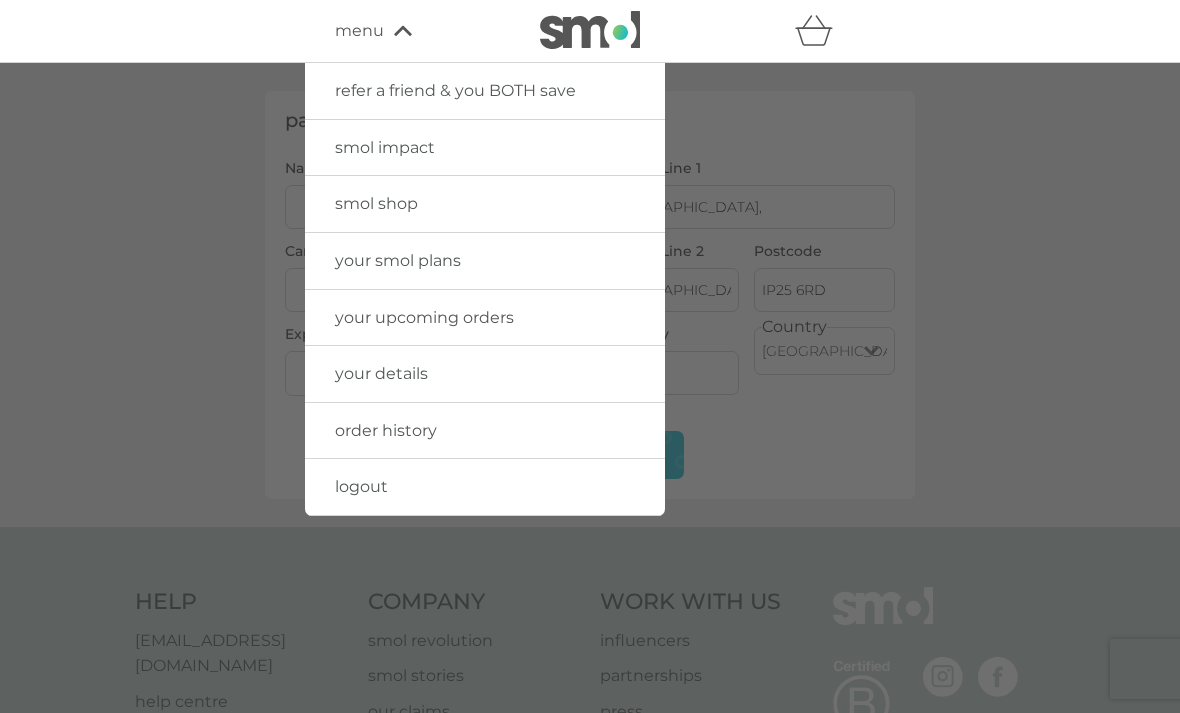 click on "logout" at bounding box center (485, 487) 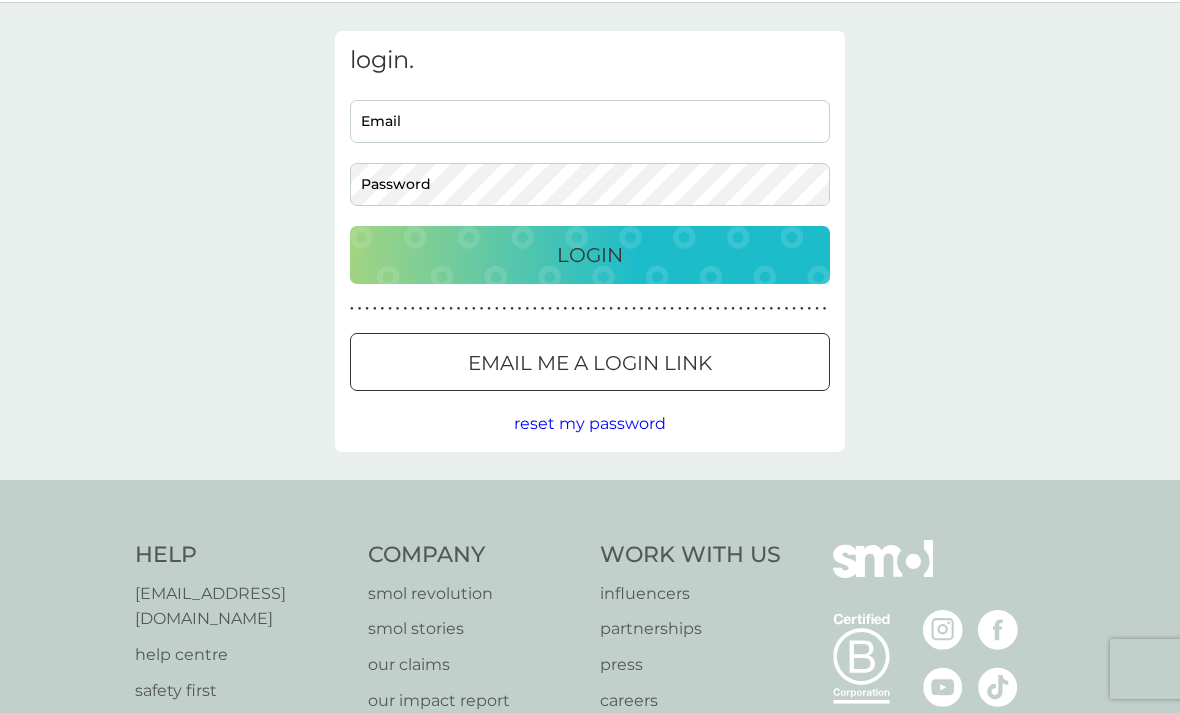 scroll, scrollTop: 64, scrollLeft: 0, axis: vertical 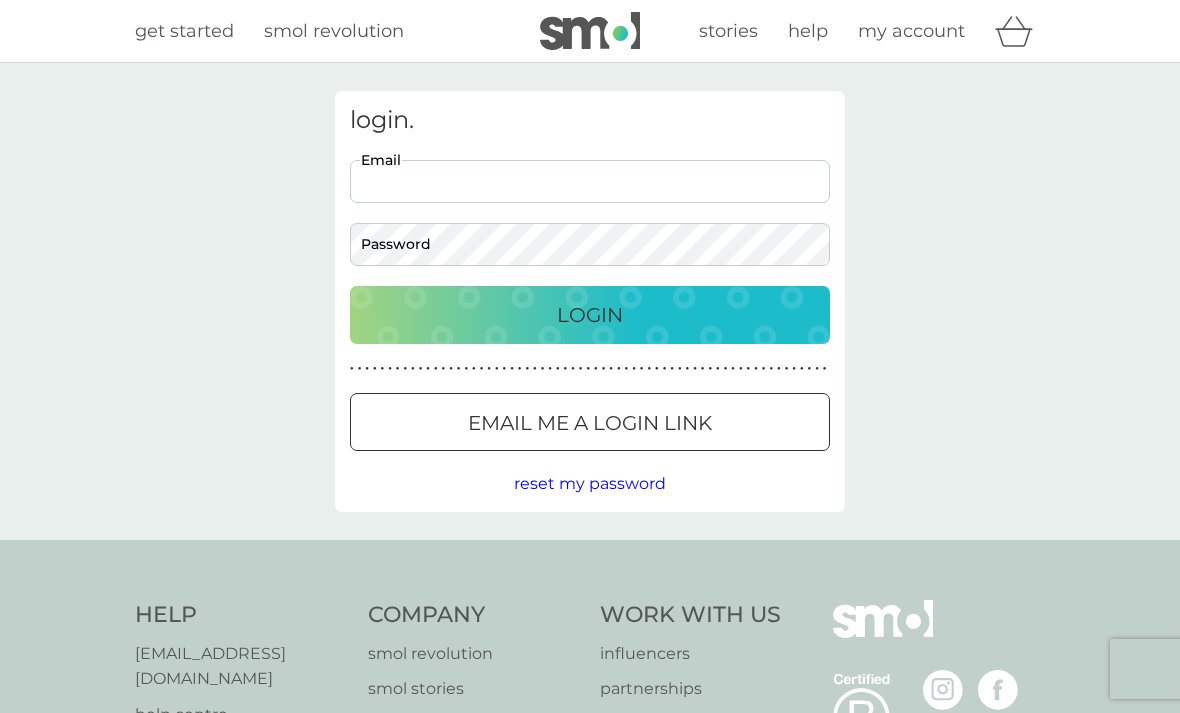 type on "[EMAIL_ADDRESS][DOMAIN_NAME]" 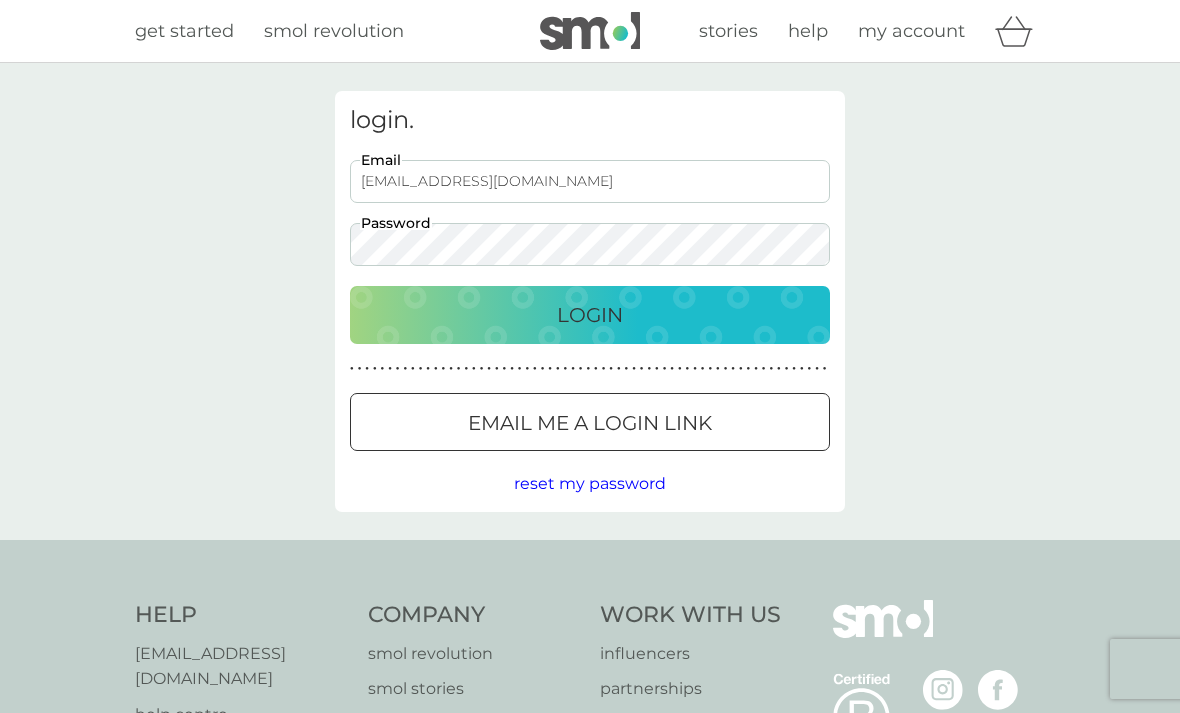 click on "Login" at bounding box center (590, 315) 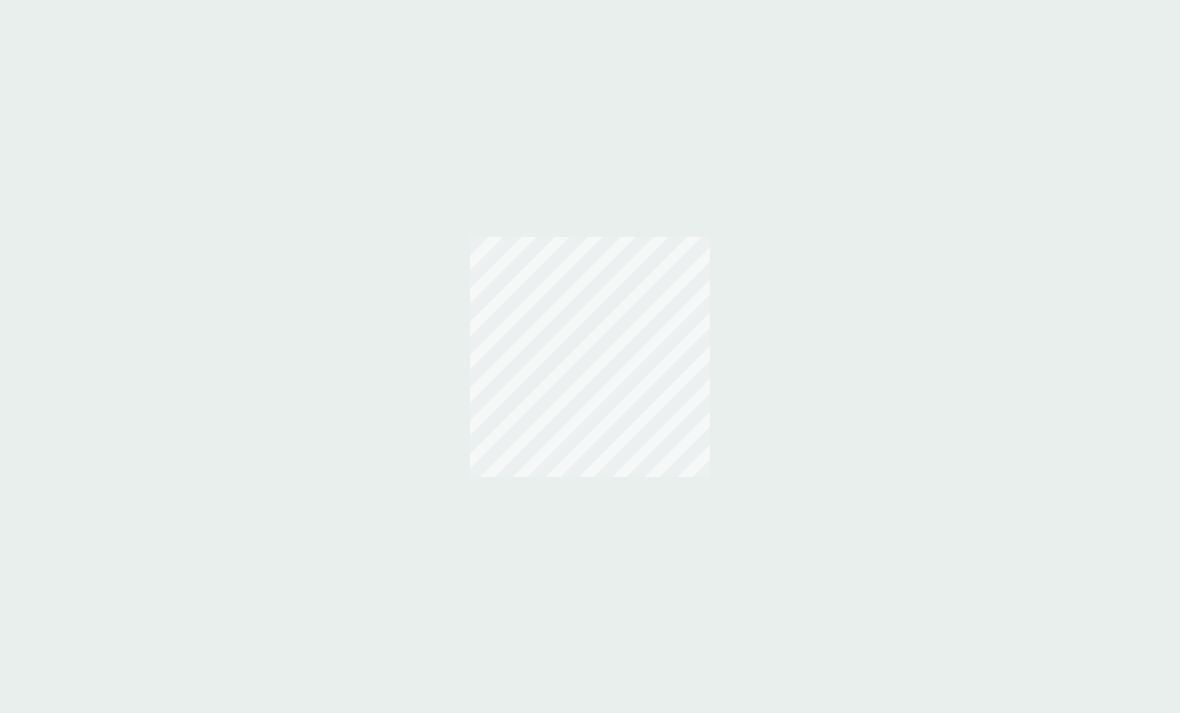scroll, scrollTop: 0, scrollLeft: 0, axis: both 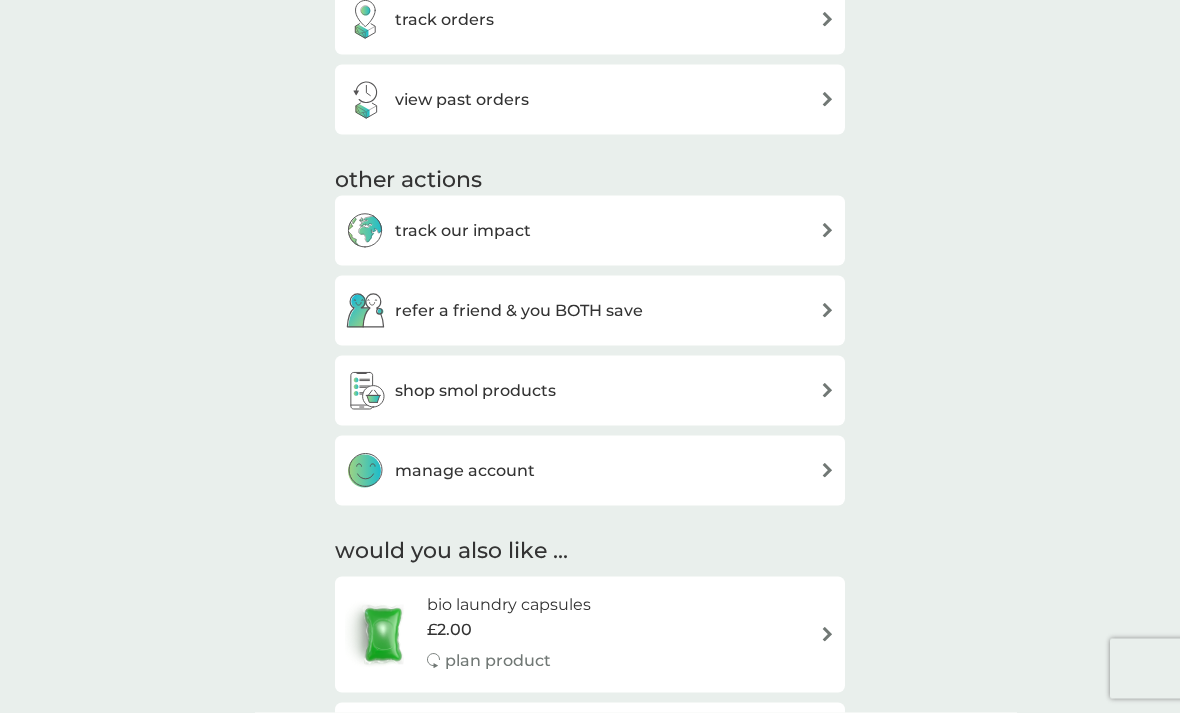 click at bounding box center (827, 470) 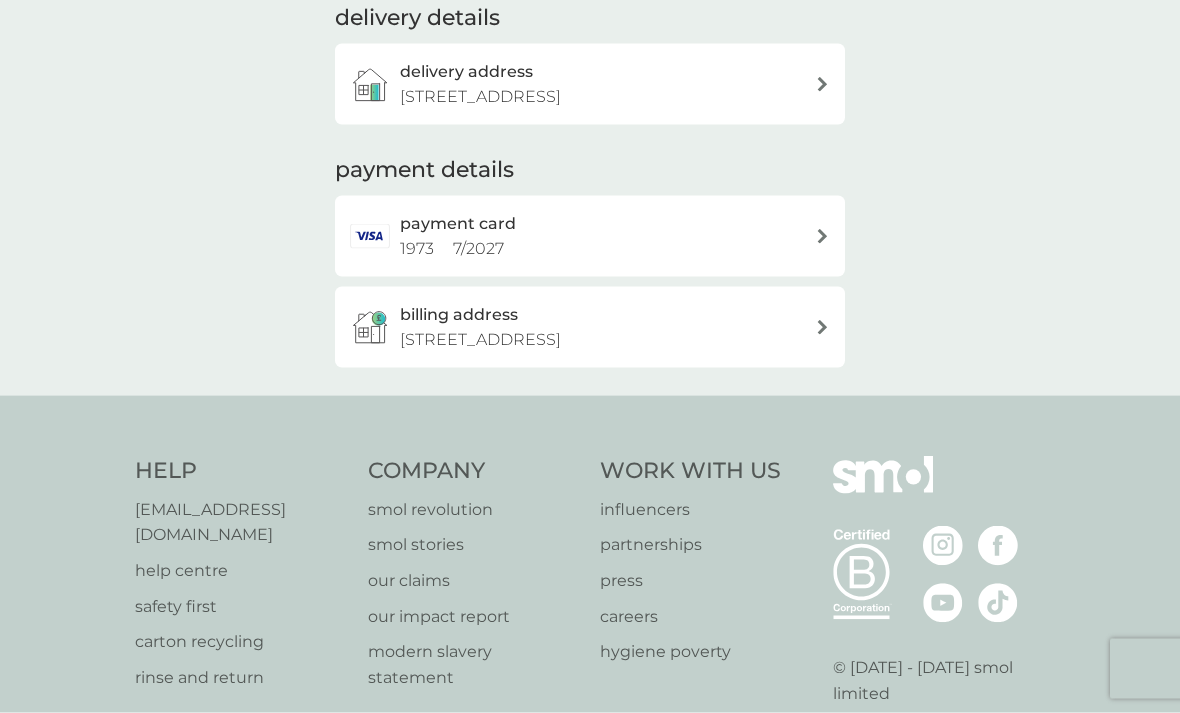 scroll, scrollTop: 0, scrollLeft: 0, axis: both 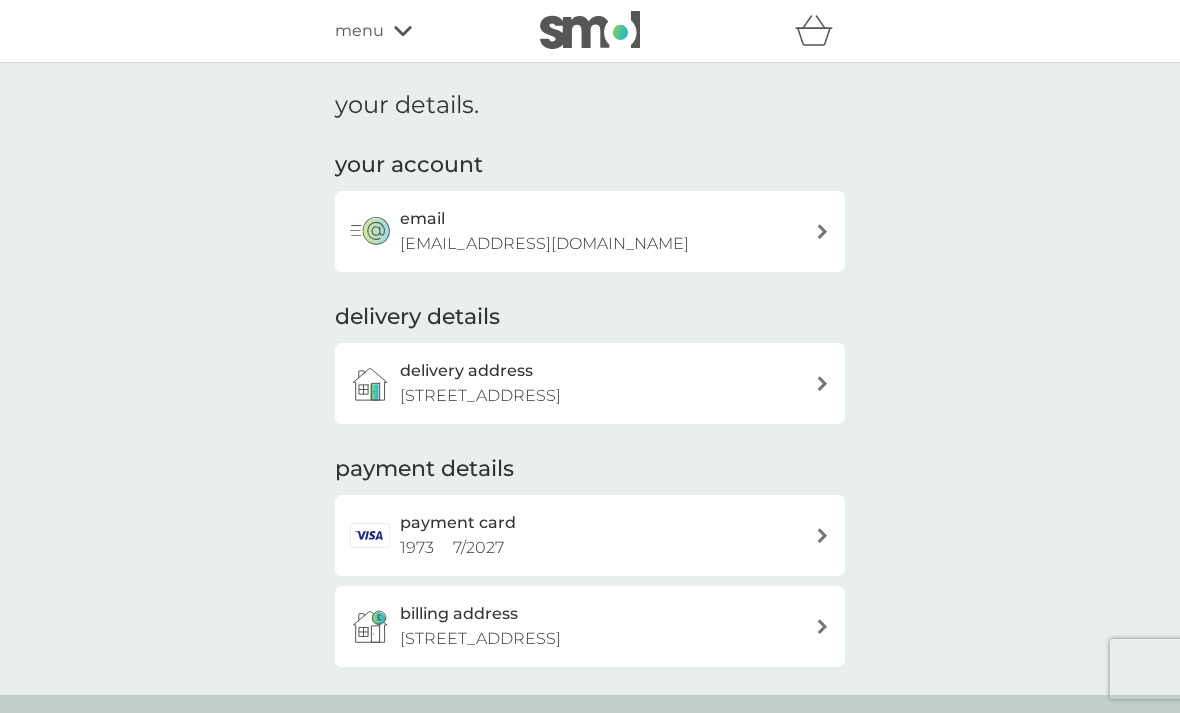 click on "menu" at bounding box center [420, 31] 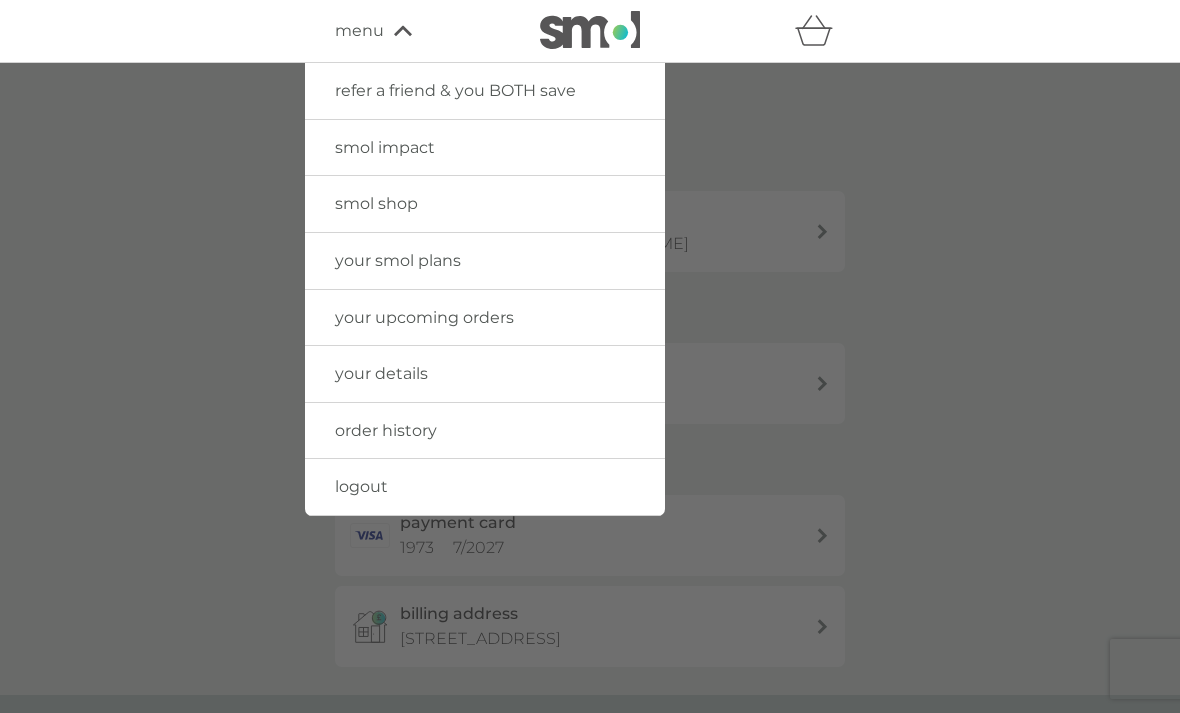click on "logout" at bounding box center [485, 487] 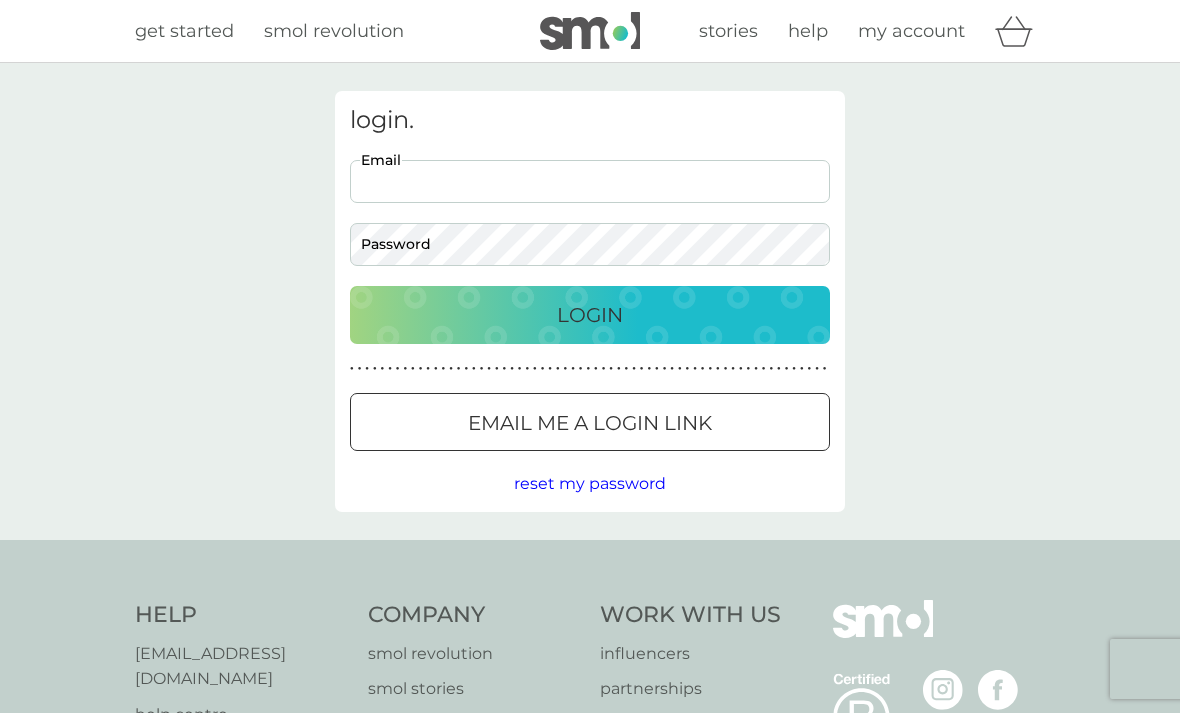scroll, scrollTop: 0, scrollLeft: 0, axis: both 